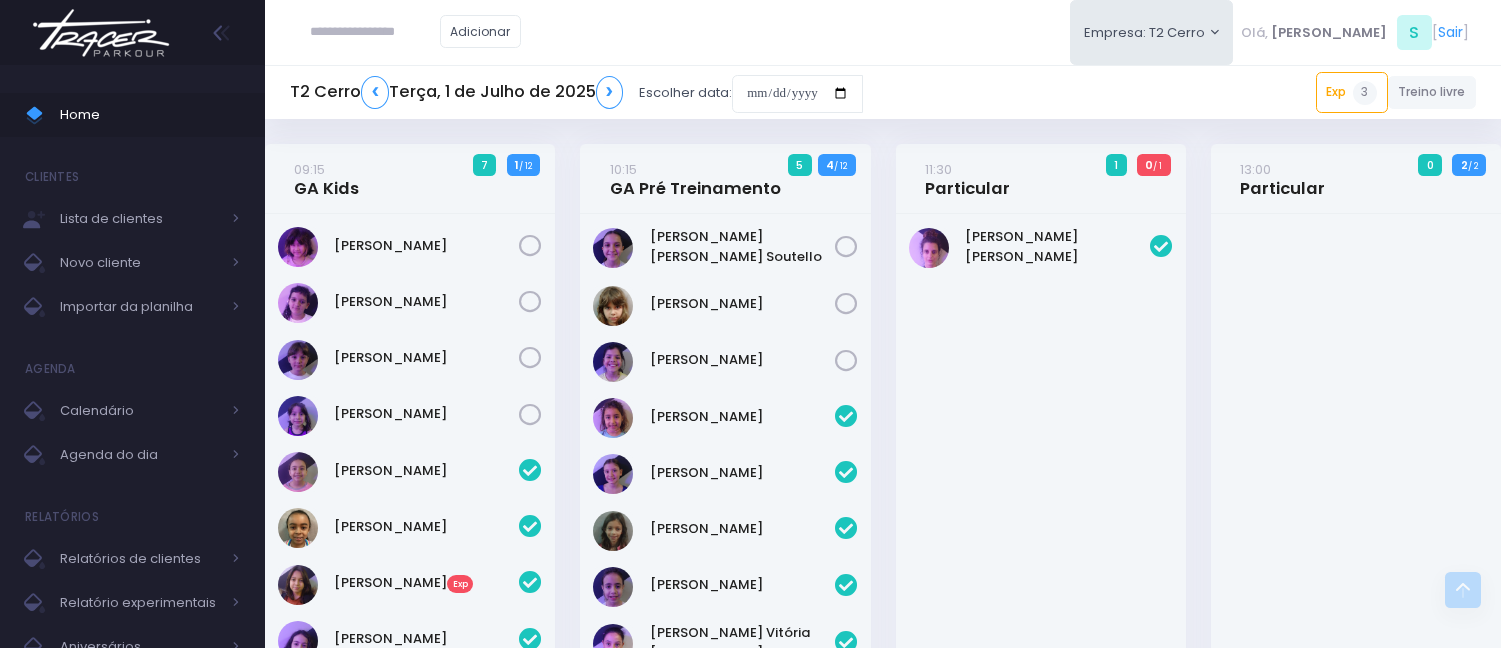 scroll, scrollTop: 2540, scrollLeft: 0, axis: vertical 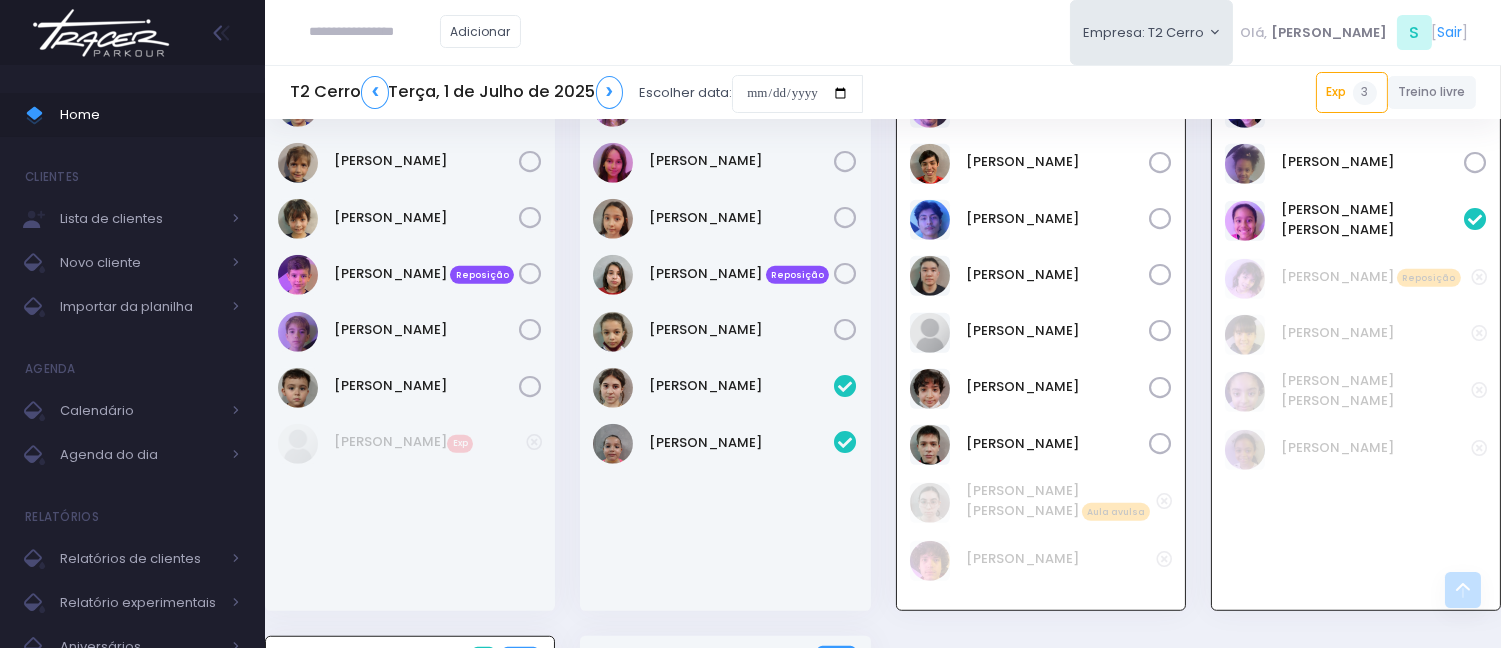click at bounding box center [375, 32] 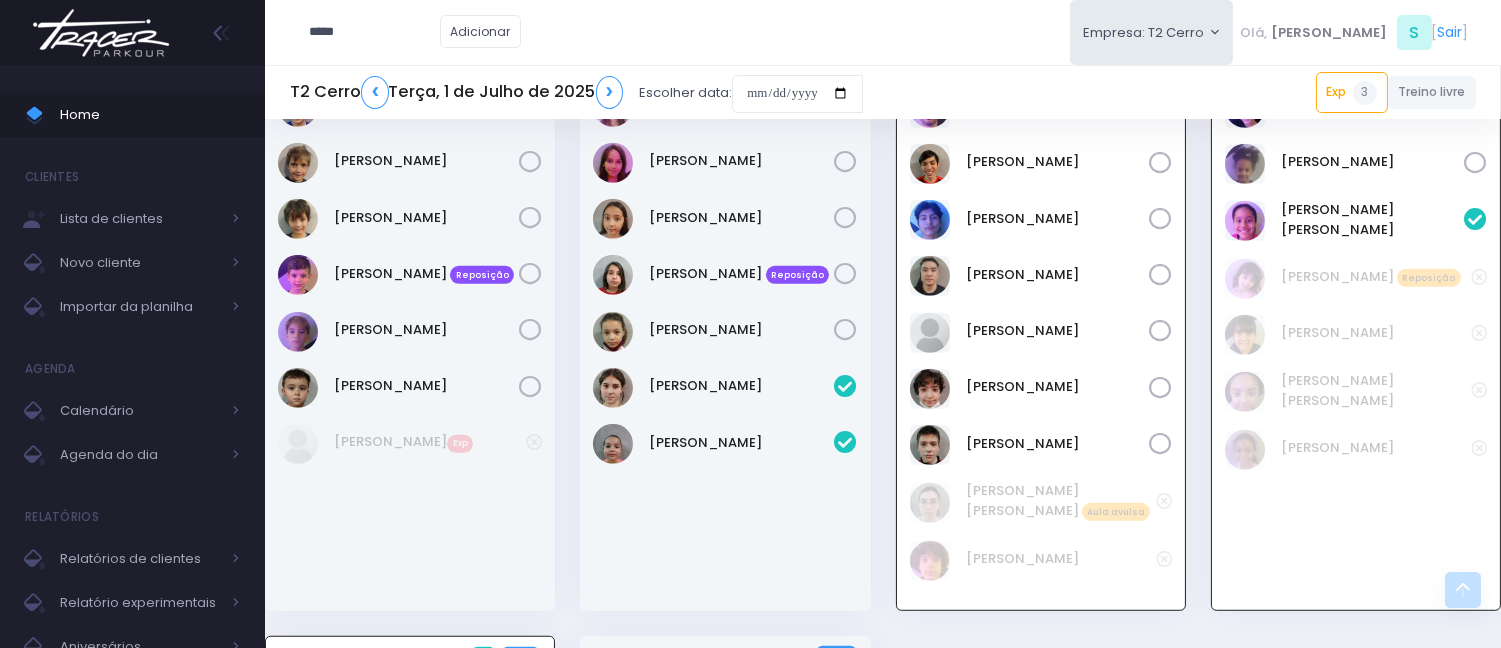 type on "******" 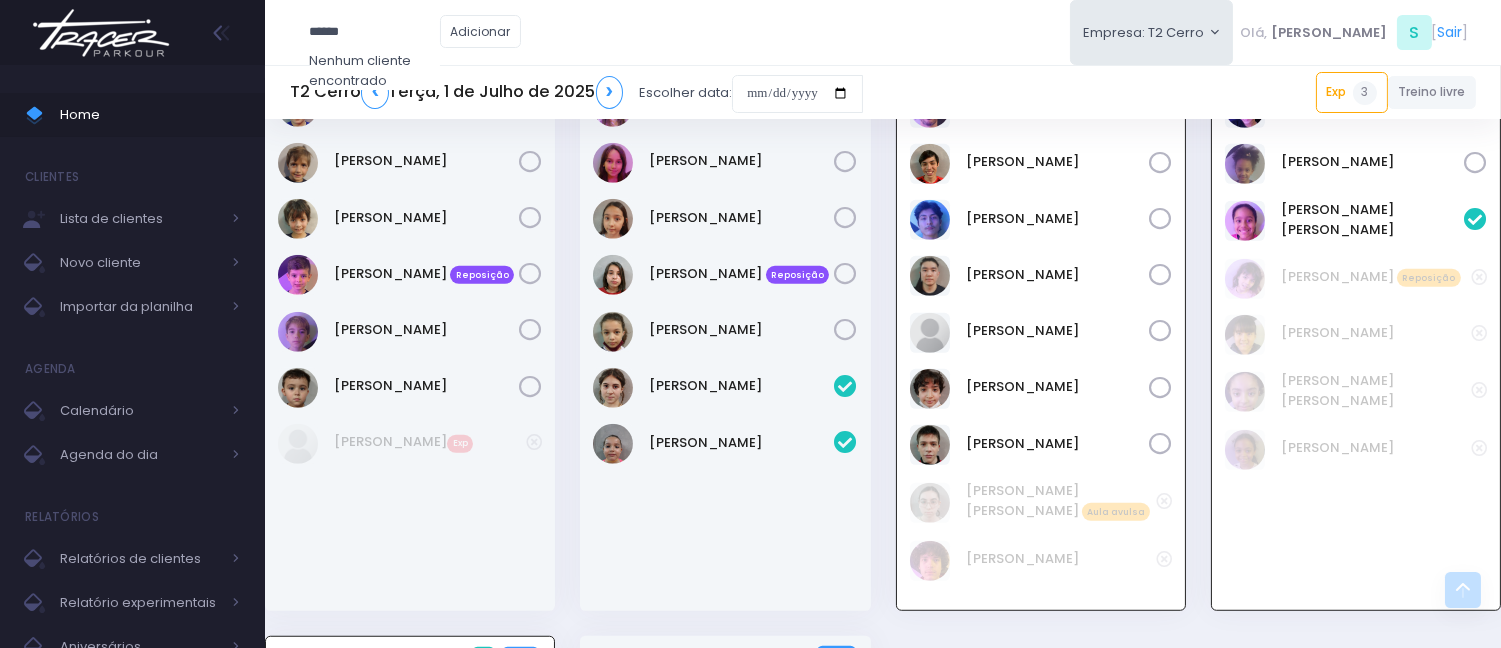 type on "**********" 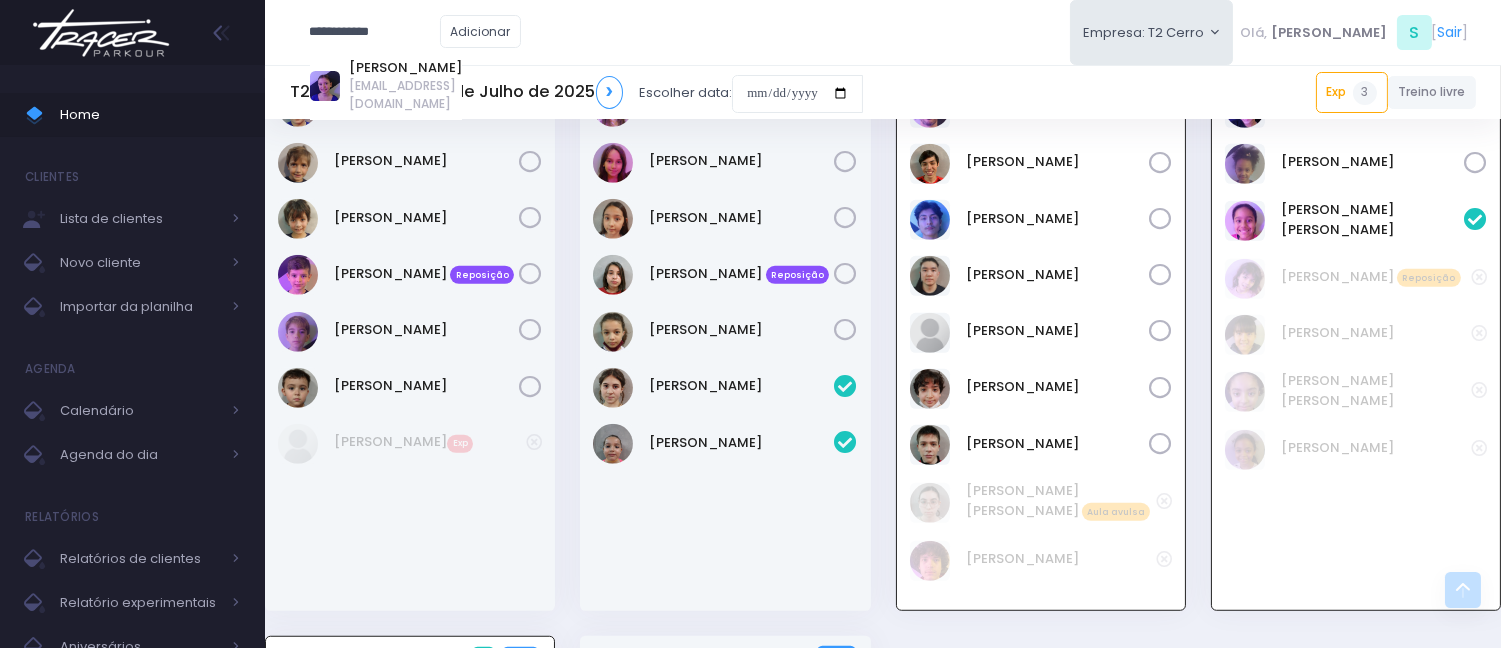 type 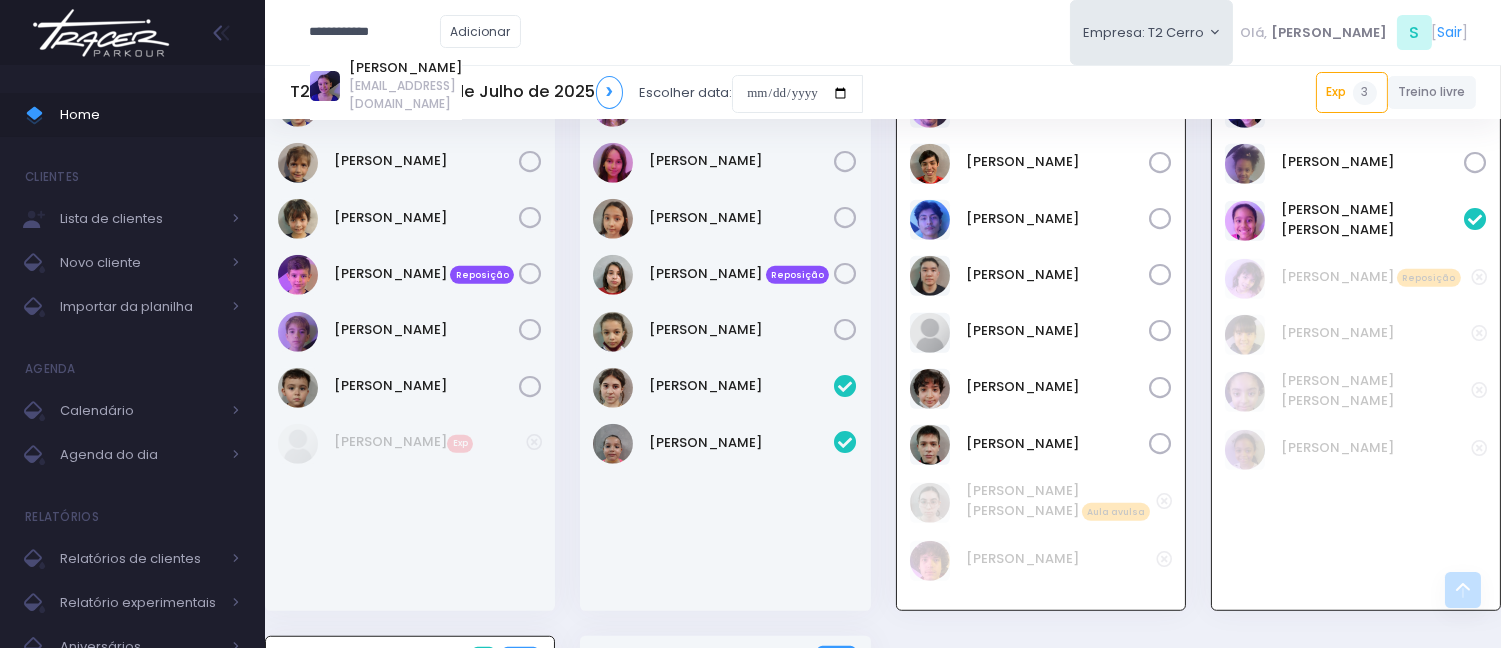 click on "erikatcarvalhorocha@gmail.com" at bounding box center (405, 95) 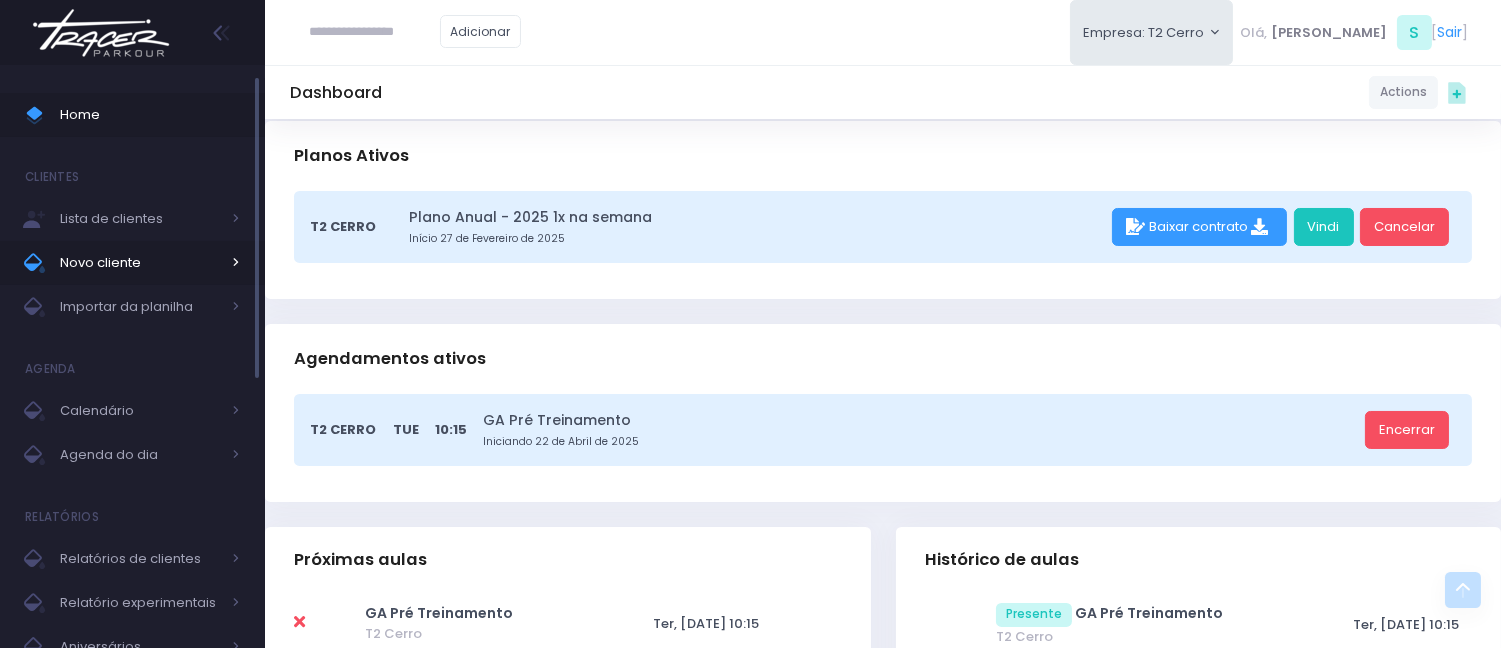 scroll, scrollTop: 111, scrollLeft: 0, axis: vertical 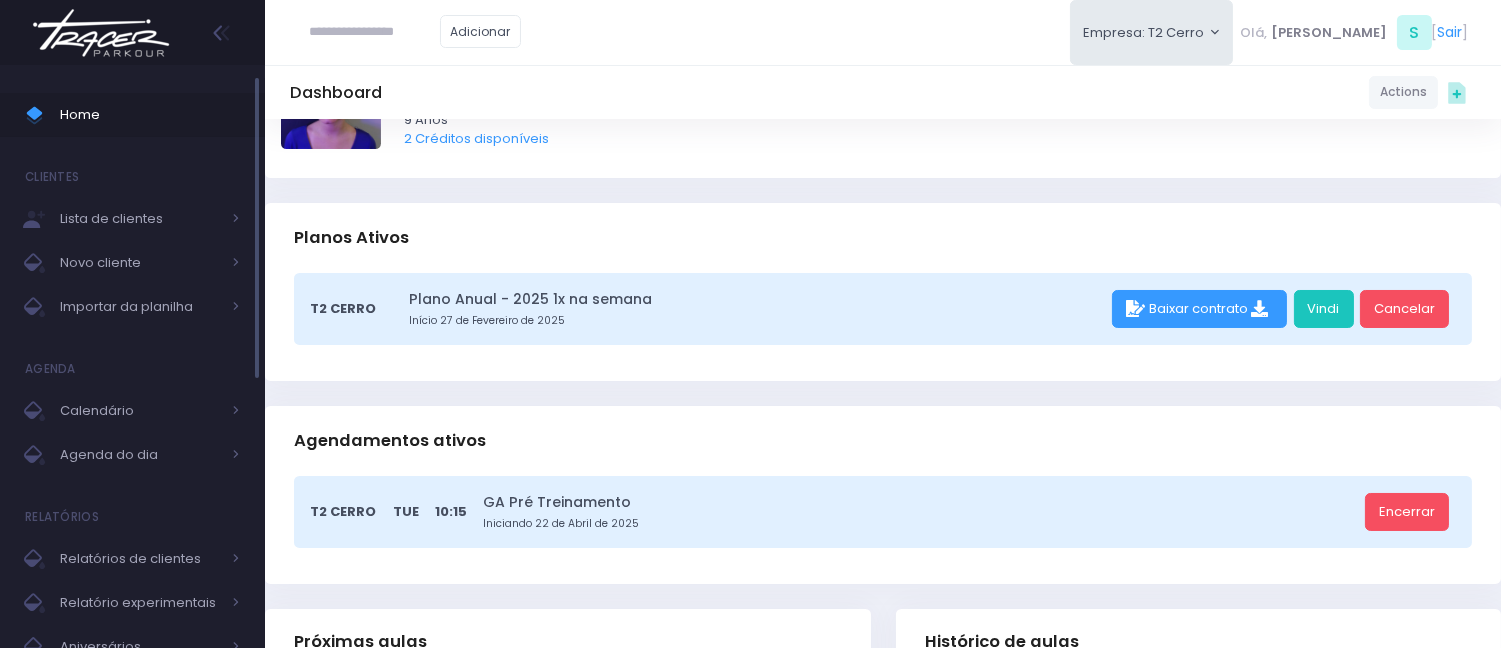 click on "Home" at bounding box center [150, 115] 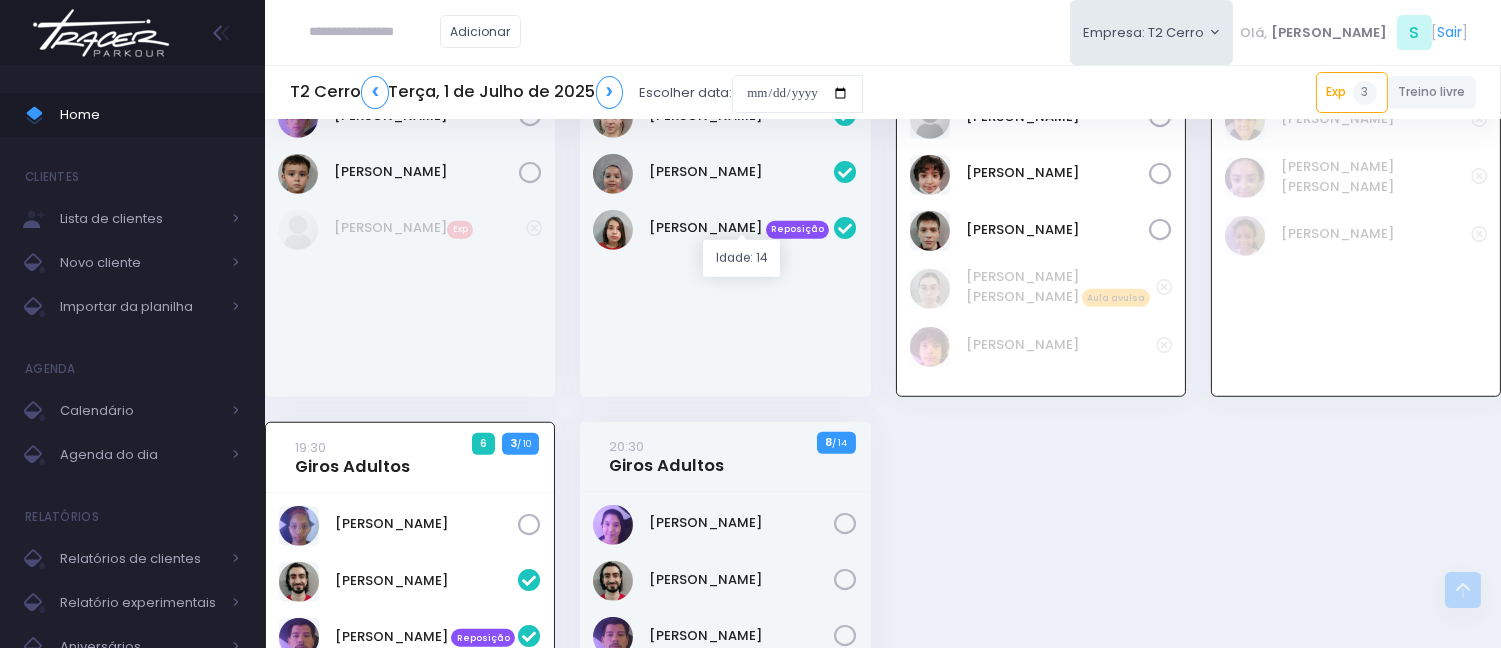 scroll, scrollTop: 2740, scrollLeft: 0, axis: vertical 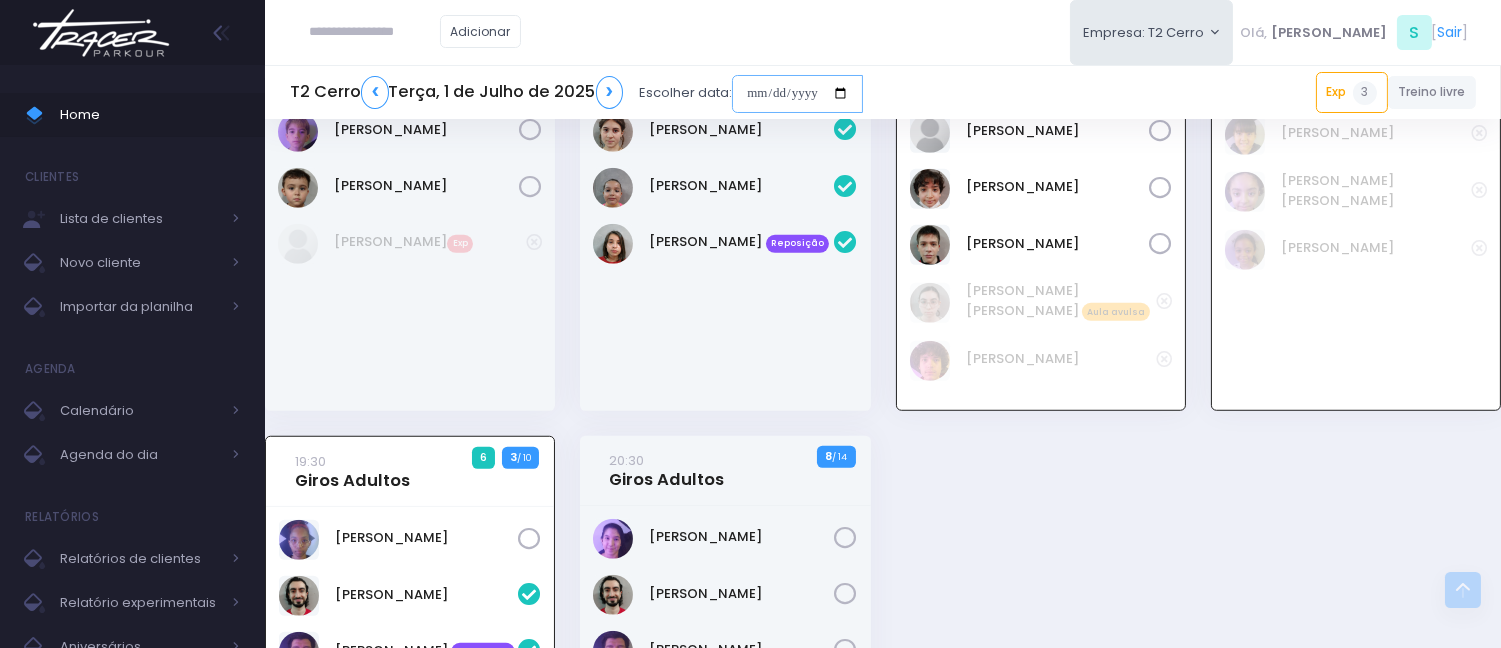 click at bounding box center [797, 94] 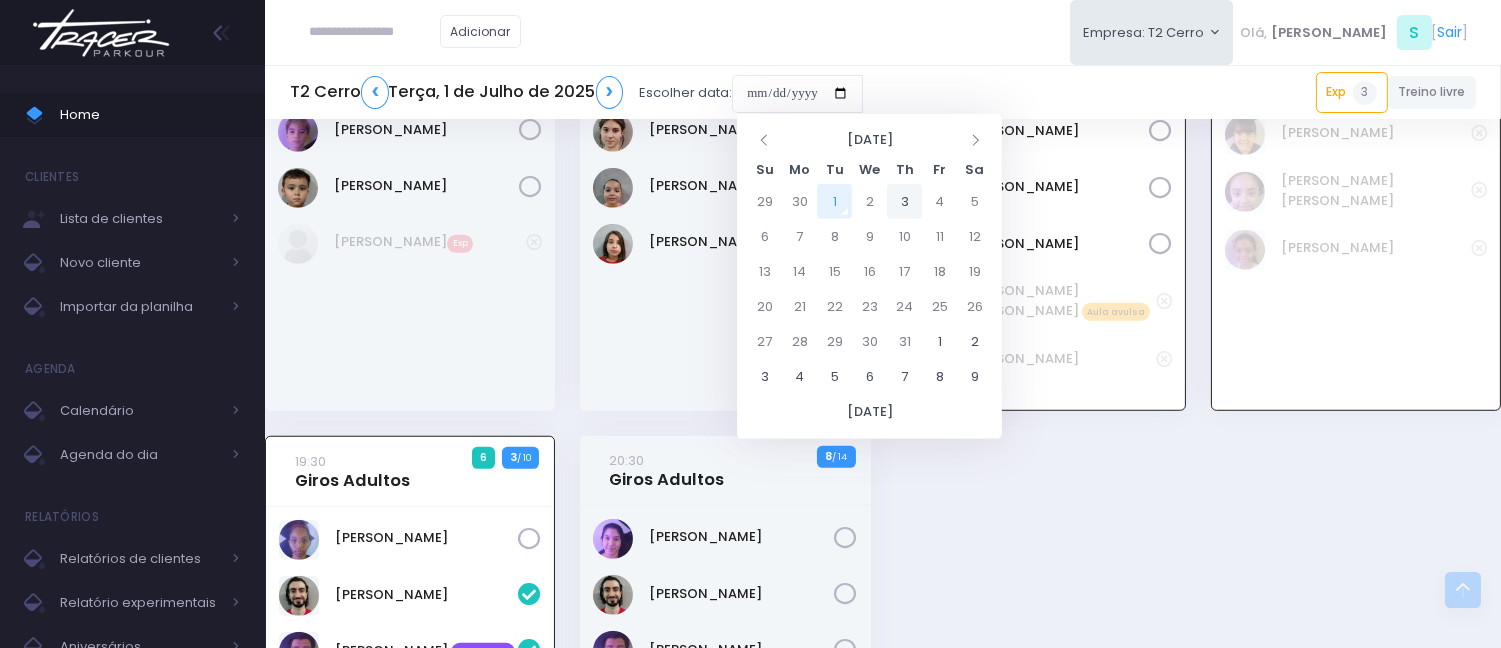 click on "3" at bounding box center (904, 201) 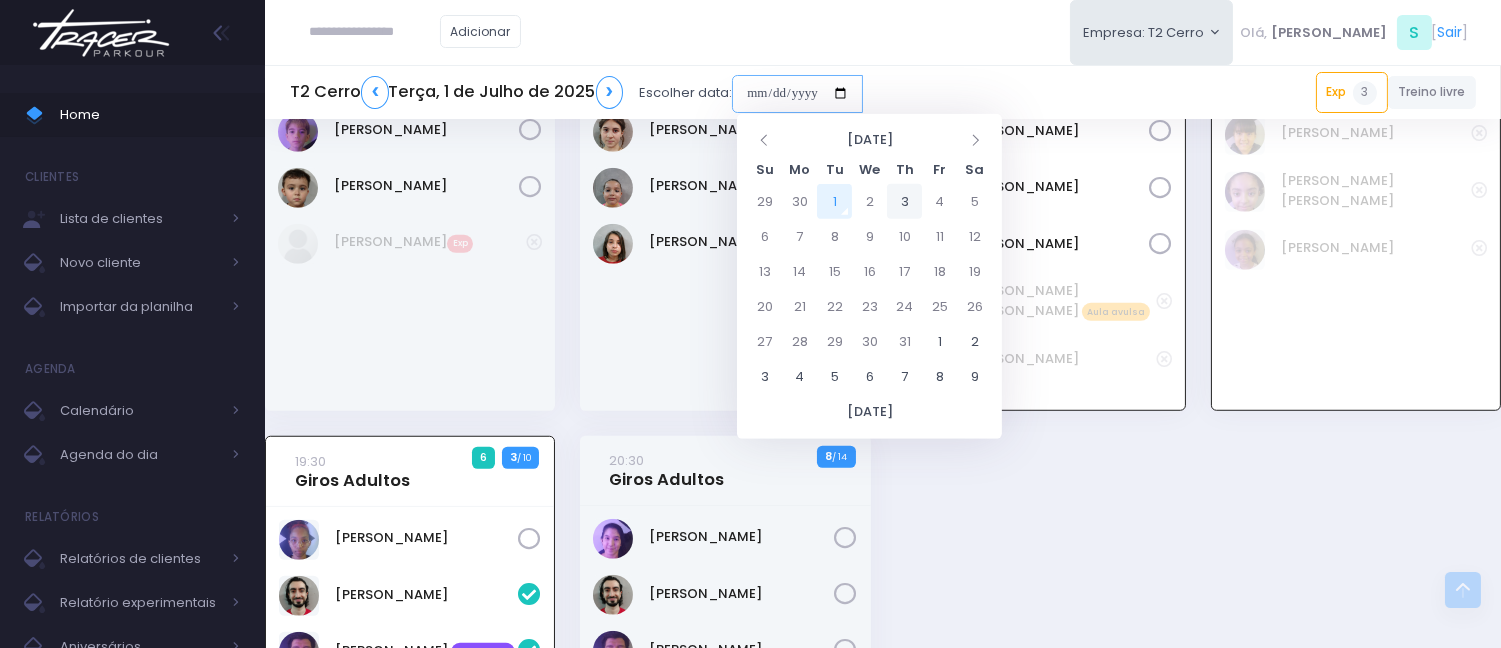 type on "**********" 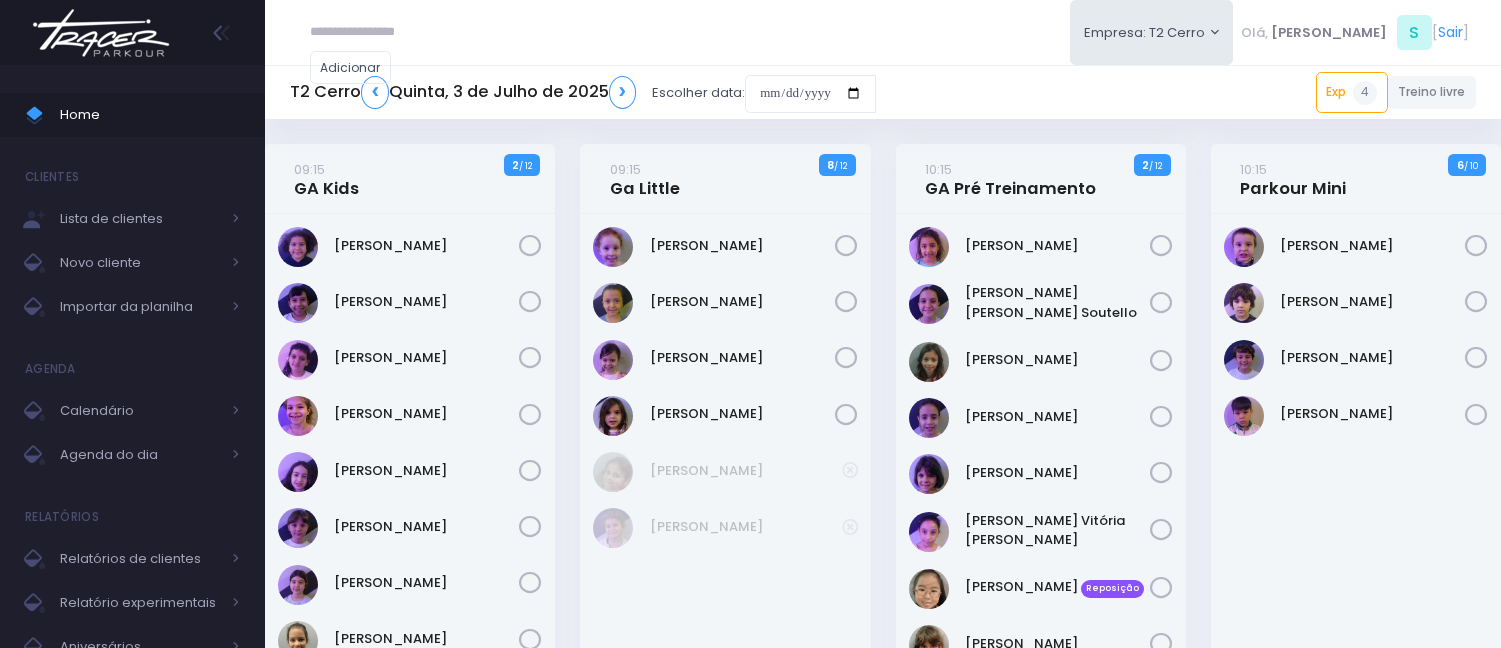 scroll, scrollTop: 0, scrollLeft: 0, axis: both 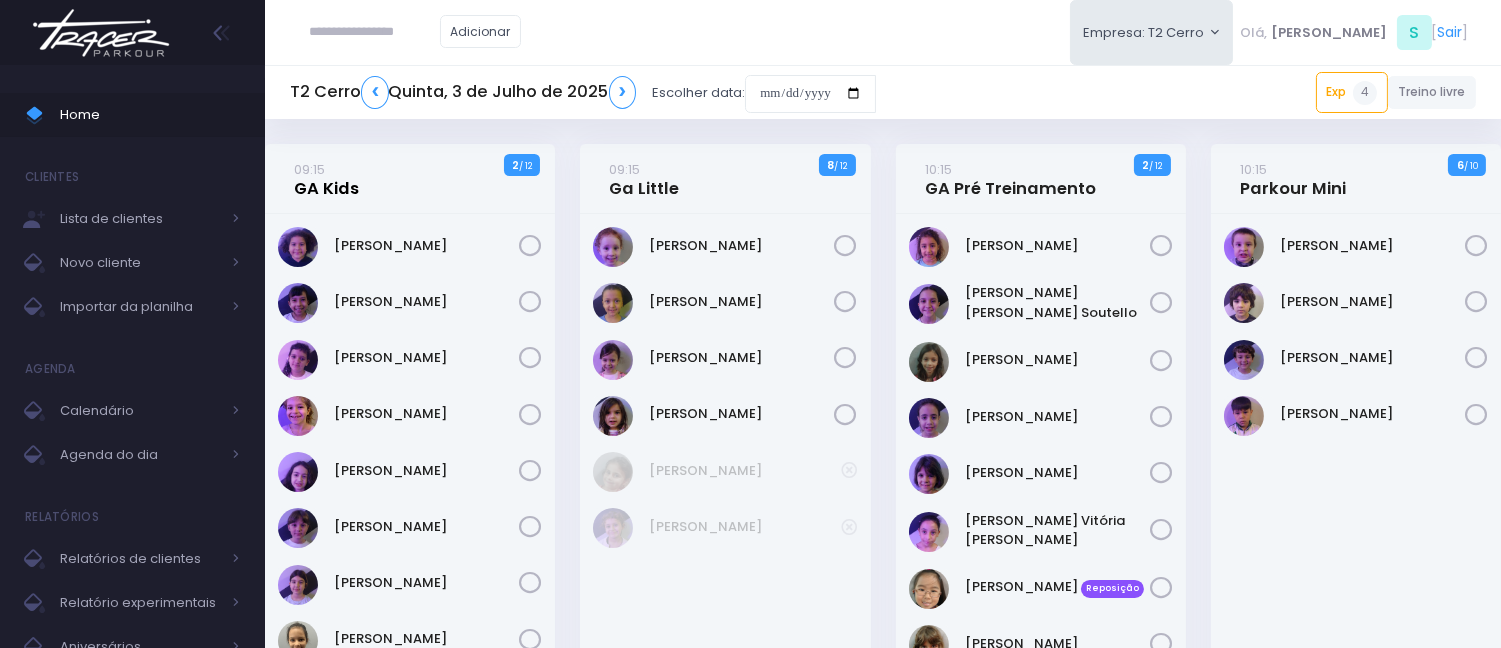 click on "09:15 GA Kids" at bounding box center [326, 179] 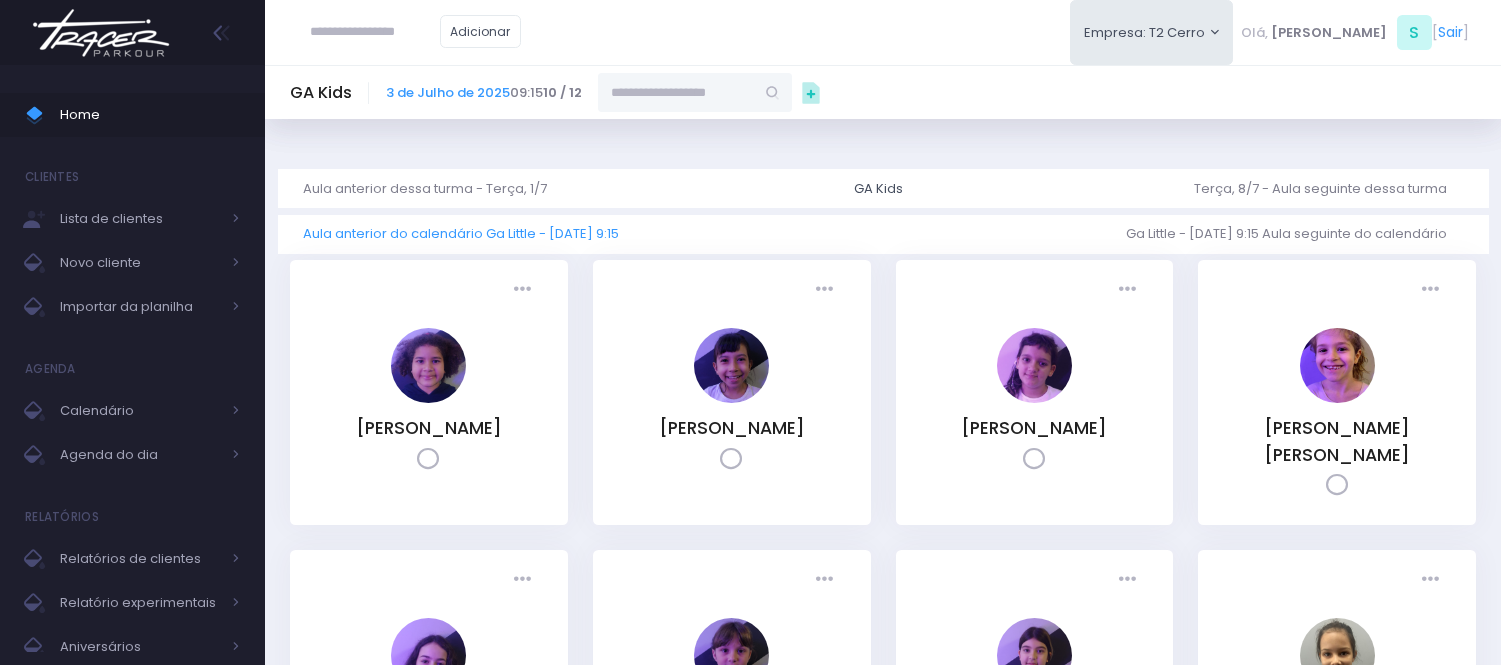 scroll, scrollTop: 0, scrollLeft: 0, axis: both 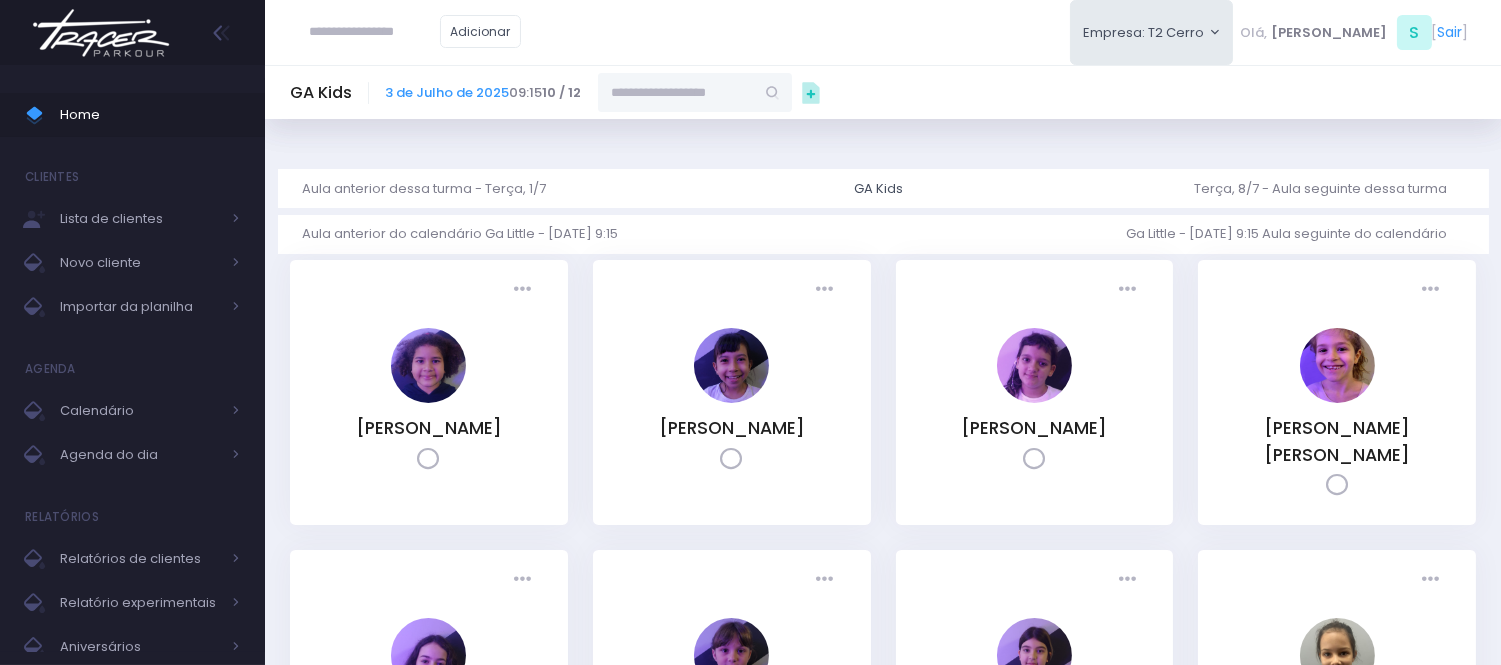 click at bounding box center [676, 92] 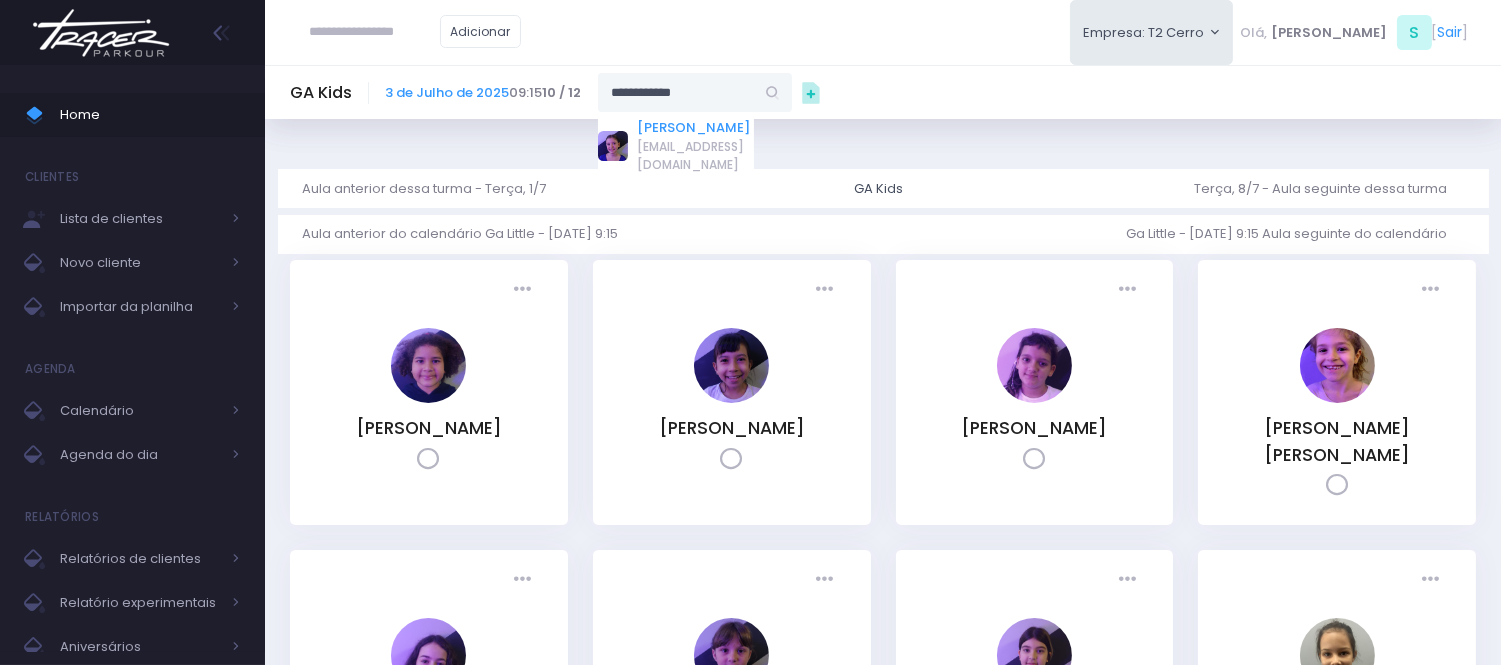 click on "Jasmim rocha" at bounding box center [696, 128] 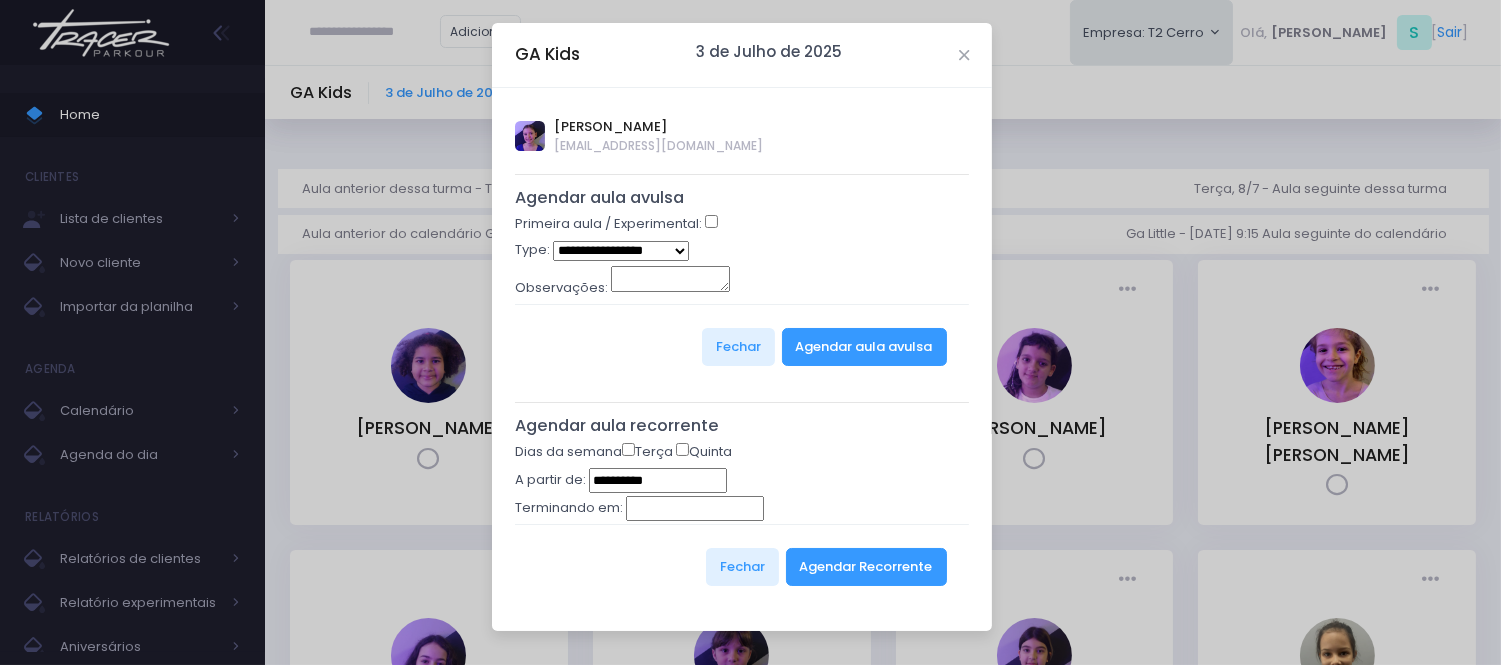 type on "**********" 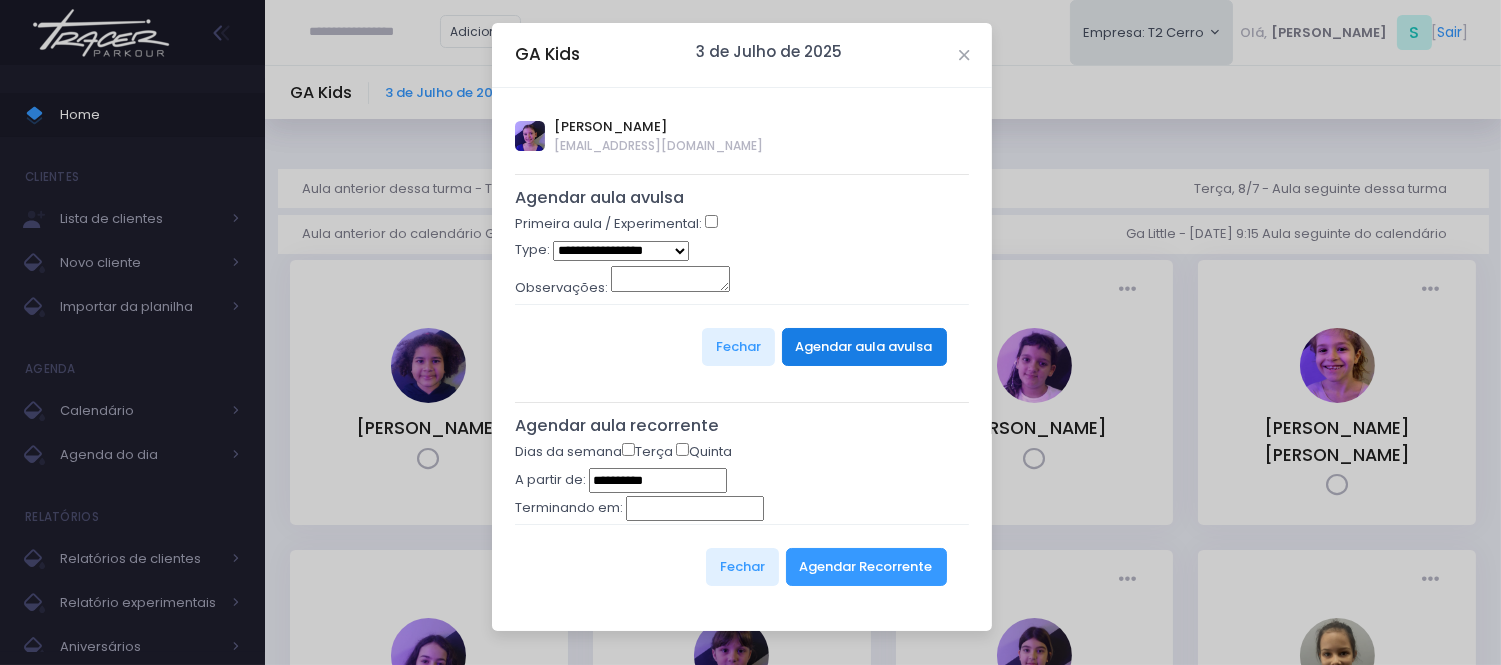click on "Agendar aula avulsa" at bounding box center (864, 347) 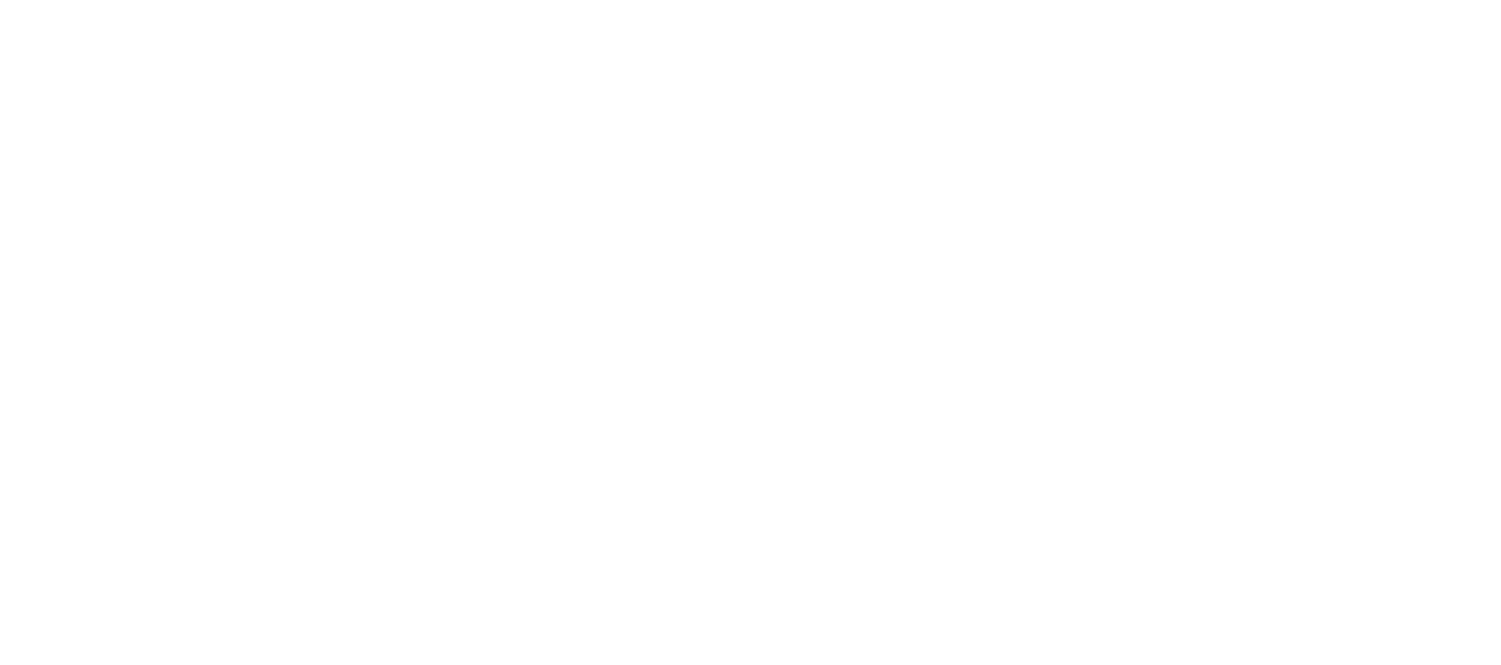 scroll, scrollTop: 0, scrollLeft: 0, axis: both 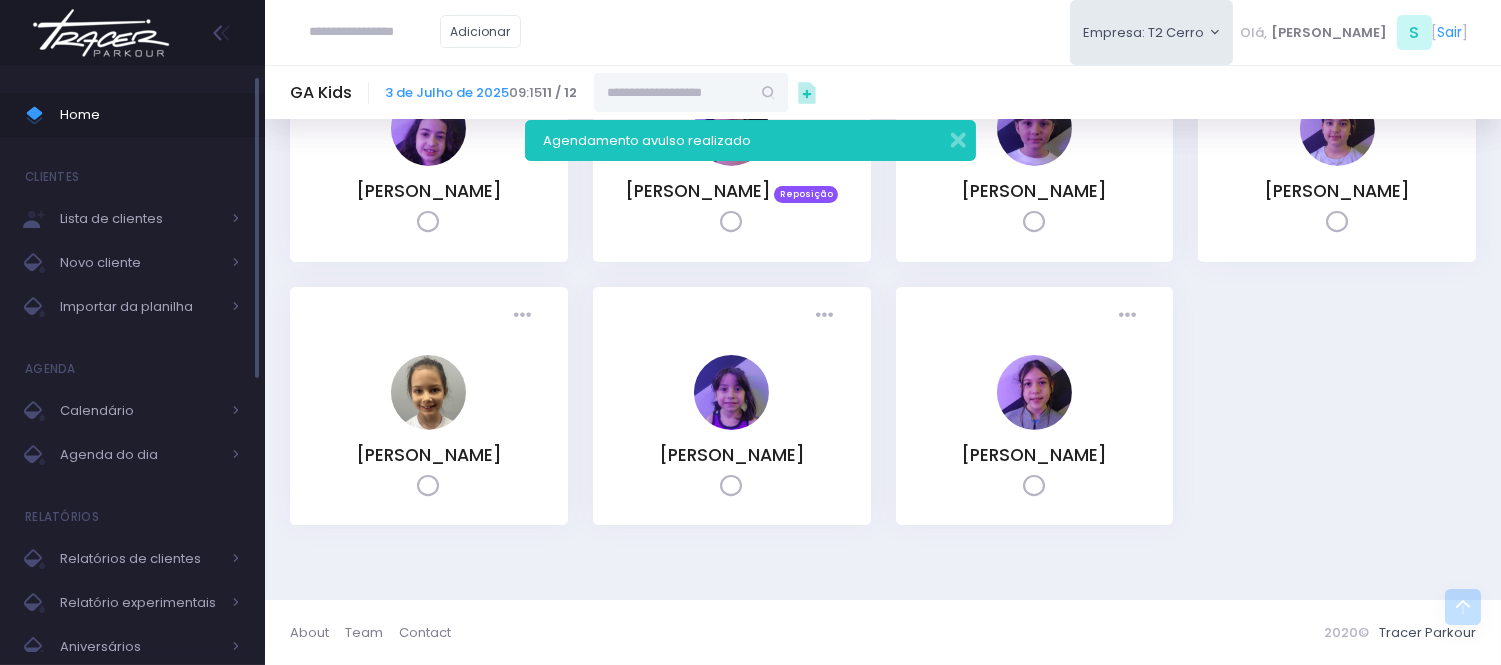 click on "Home" at bounding box center [132, 115] 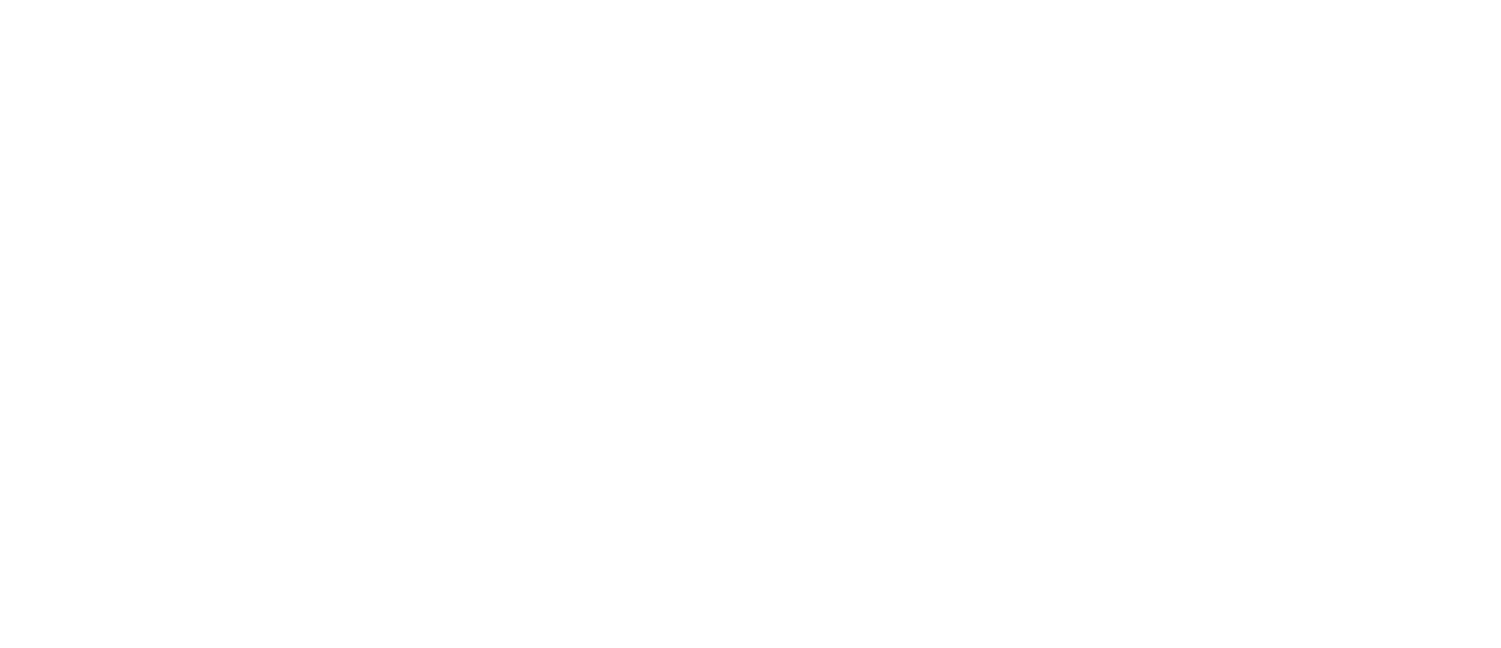 scroll, scrollTop: 0, scrollLeft: 0, axis: both 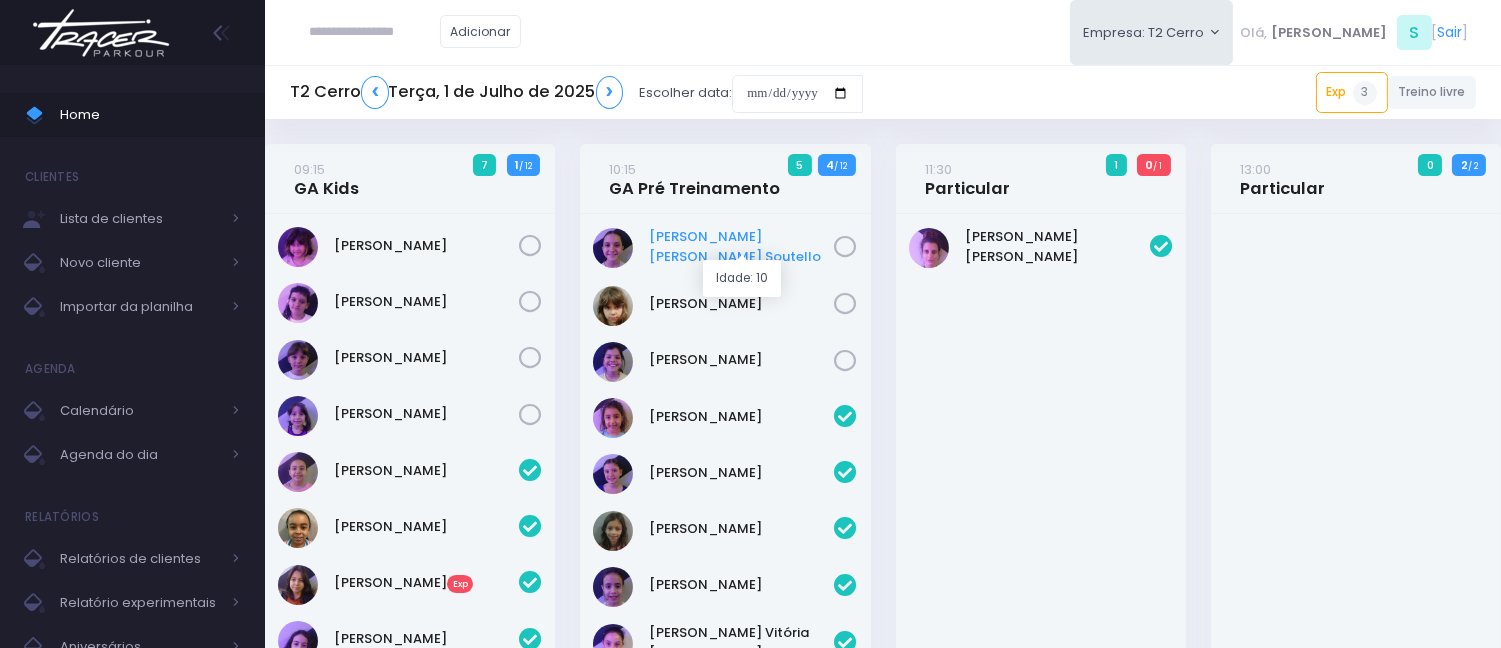click on "[PERSON_NAME] [PERSON_NAME] Soutello" at bounding box center [742, 246] 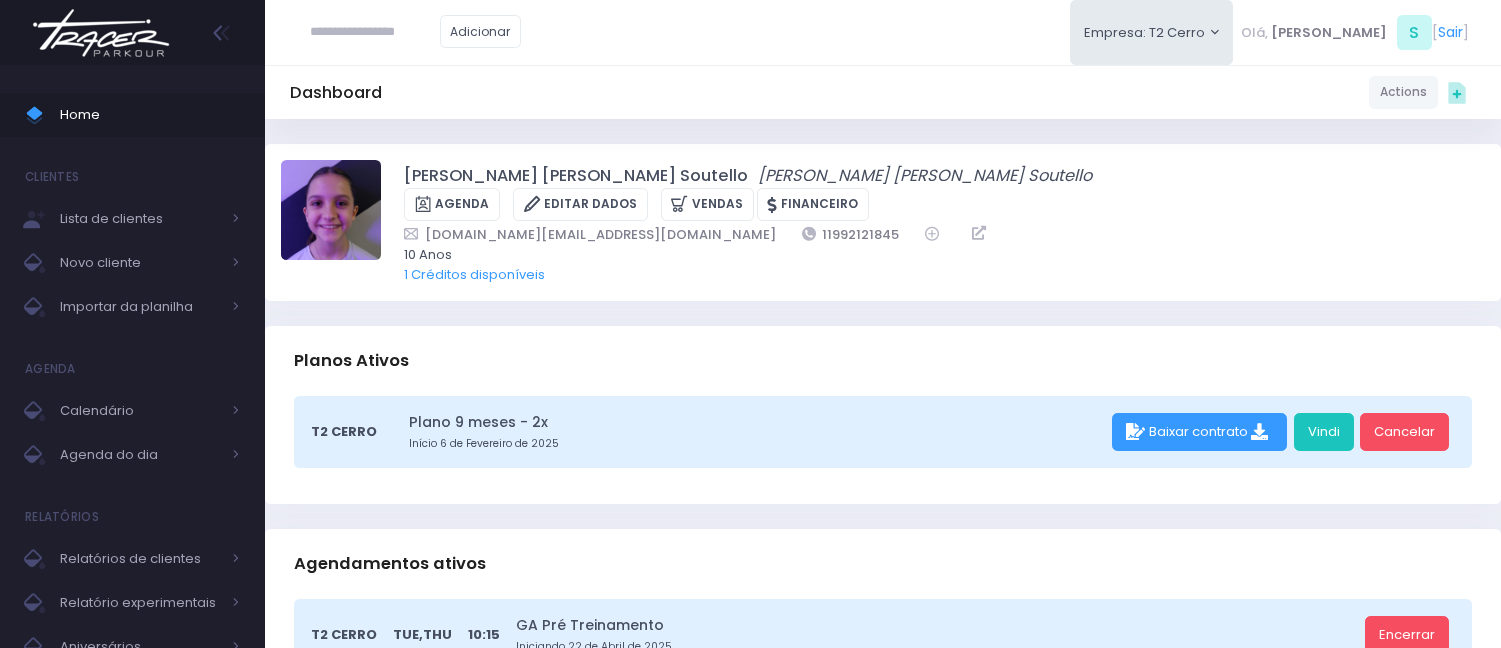 click on "1 Créditos disponíveis" at bounding box center (931, 275) 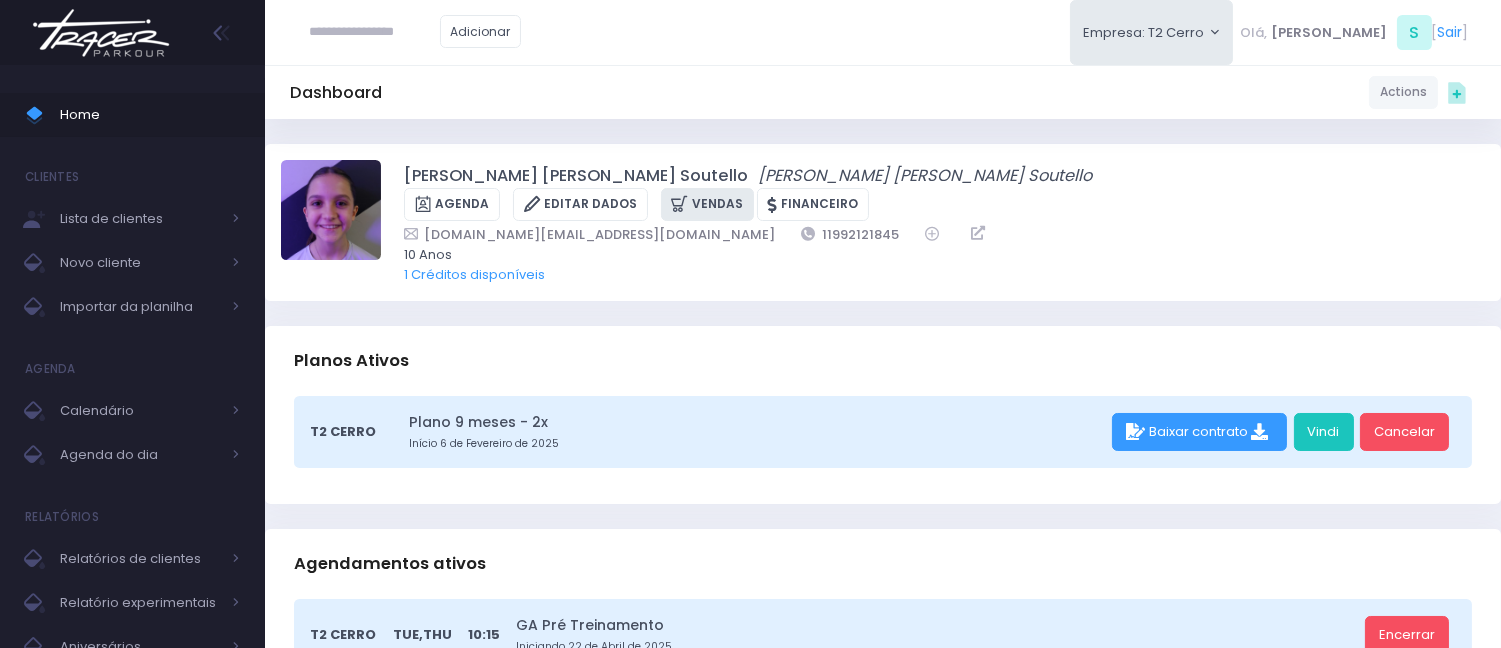 click on "Vendas" at bounding box center (707, 204) 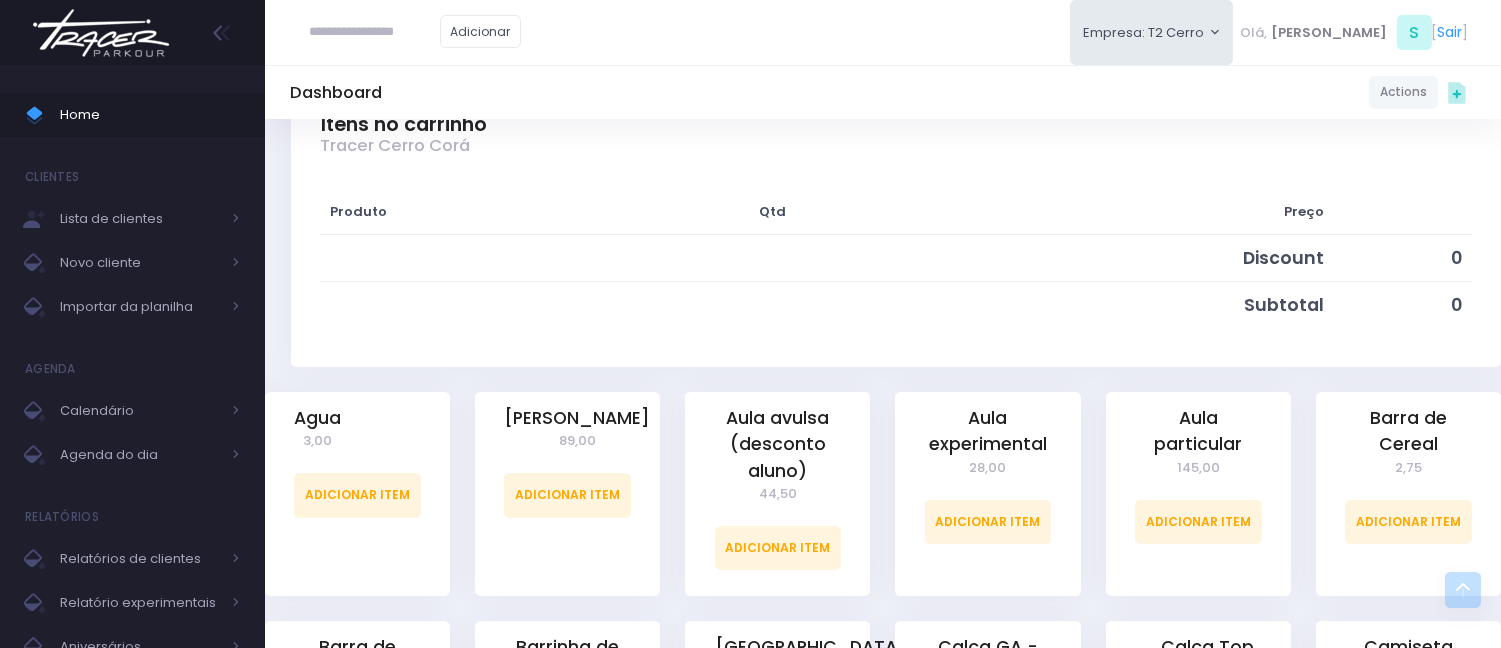 scroll, scrollTop: 222, scrollLeft: 0, axis: vertical 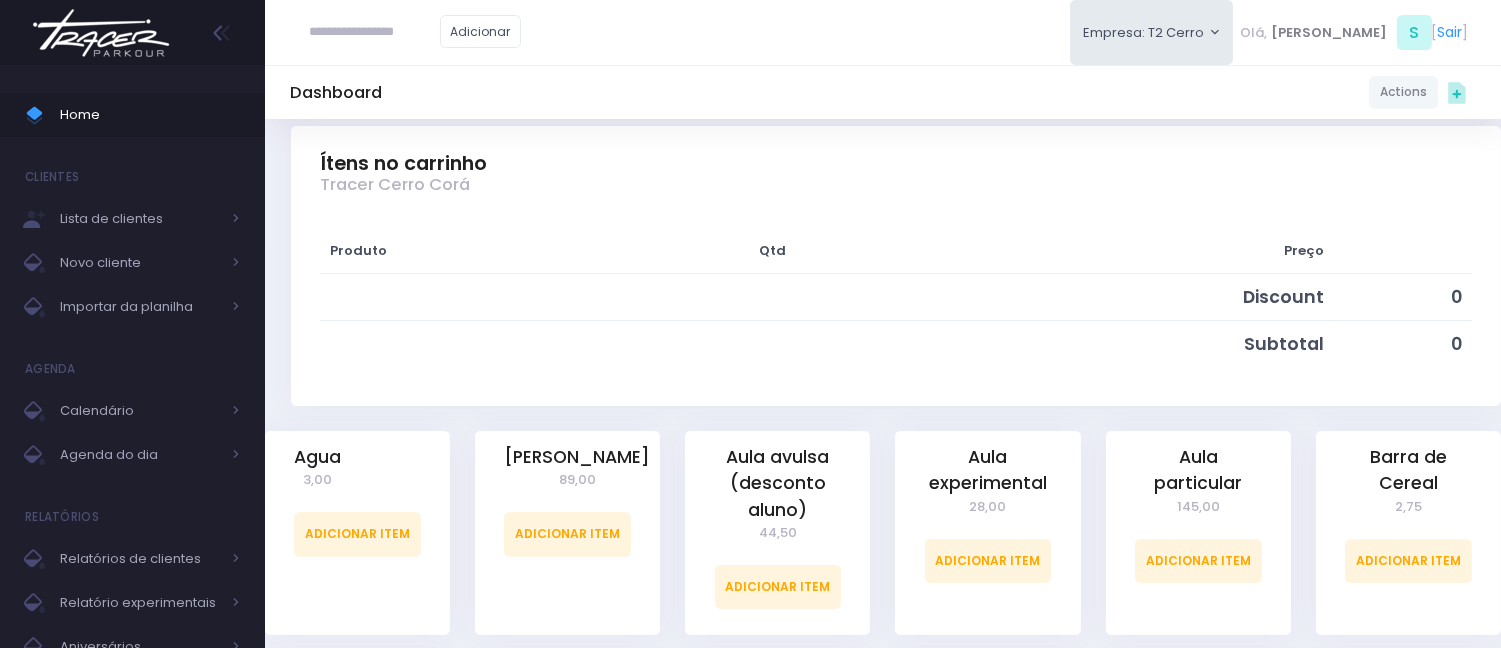 click on "Ítens no carrinho Tracer Cerro Corá" at bounding box center [896, 164] 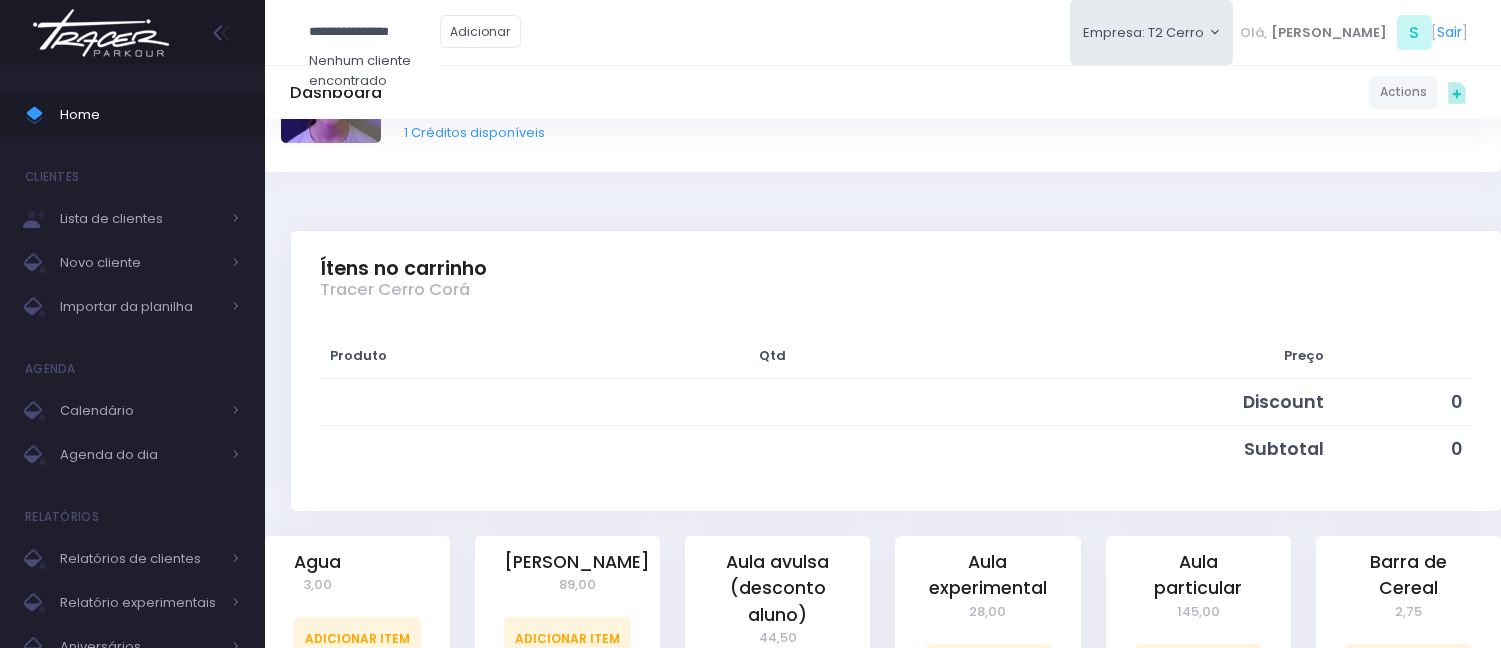 scroll, scrollTop: 0, scrollLeft: 0, axis: both 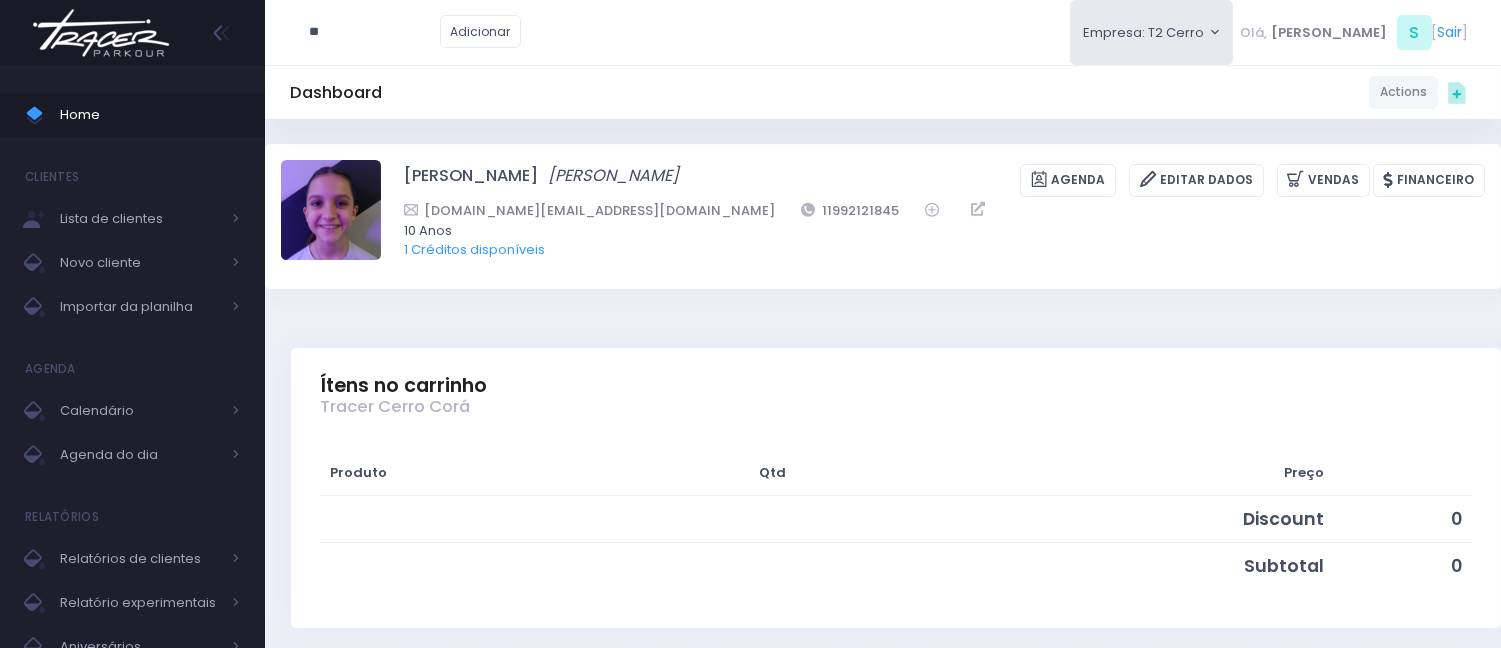 type on "*" 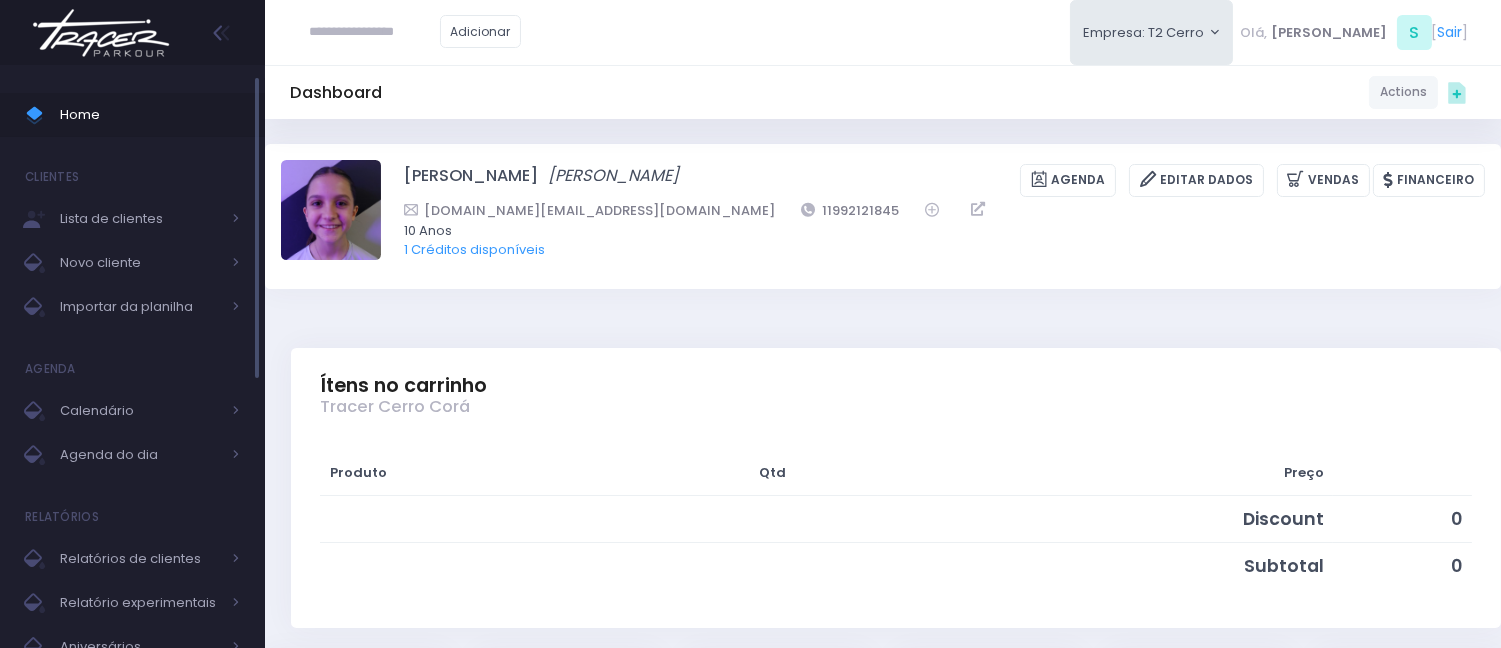 type 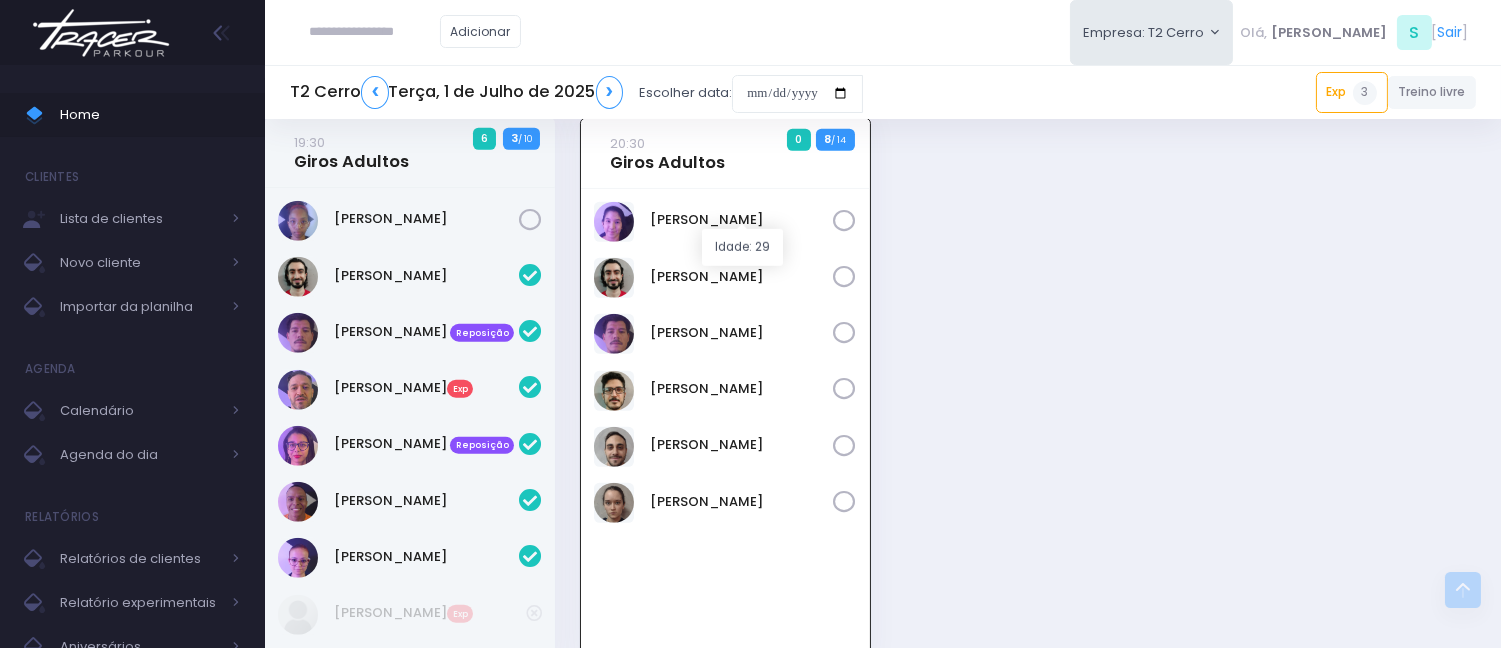 scroll, scrollTop: 2945, scrollLeft: 0, axis: vertical 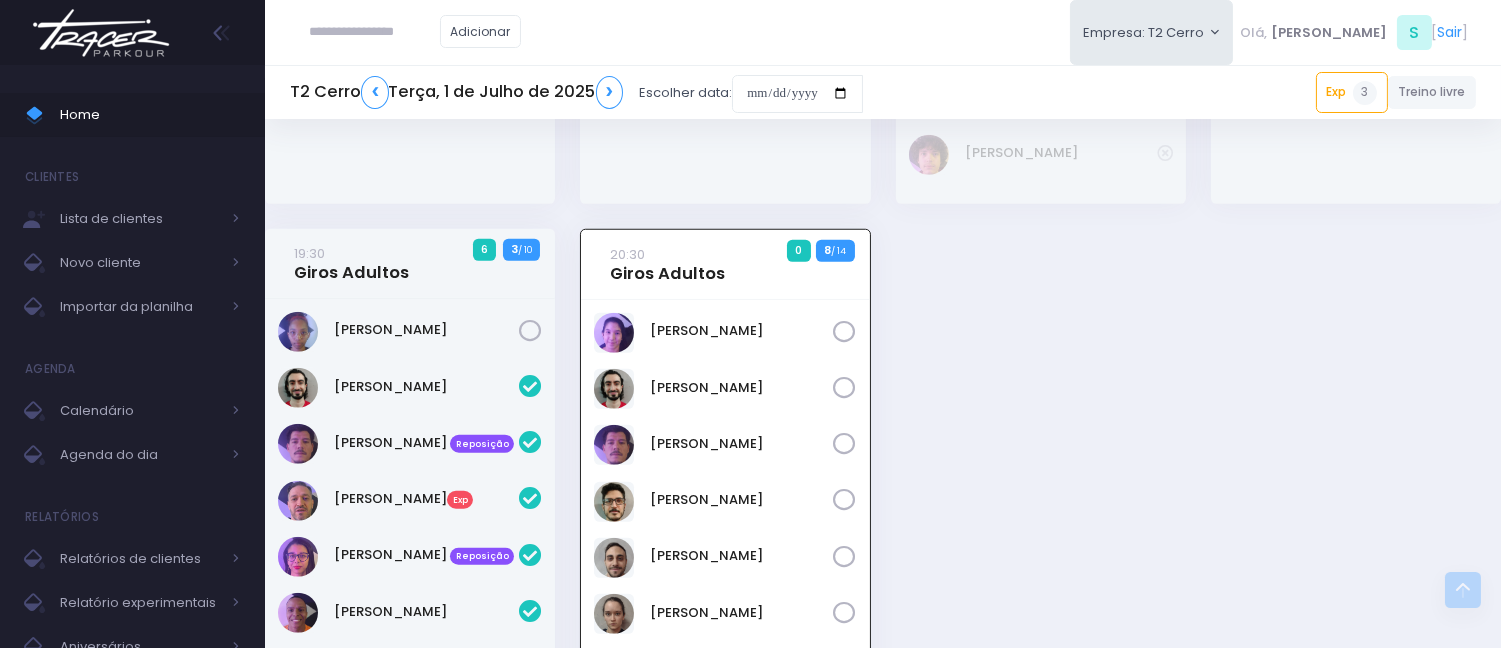 drag, startPoint x: 327, startPoint y: 22, endPoint x: 340, endPoint y: 25, distance: 13.341664 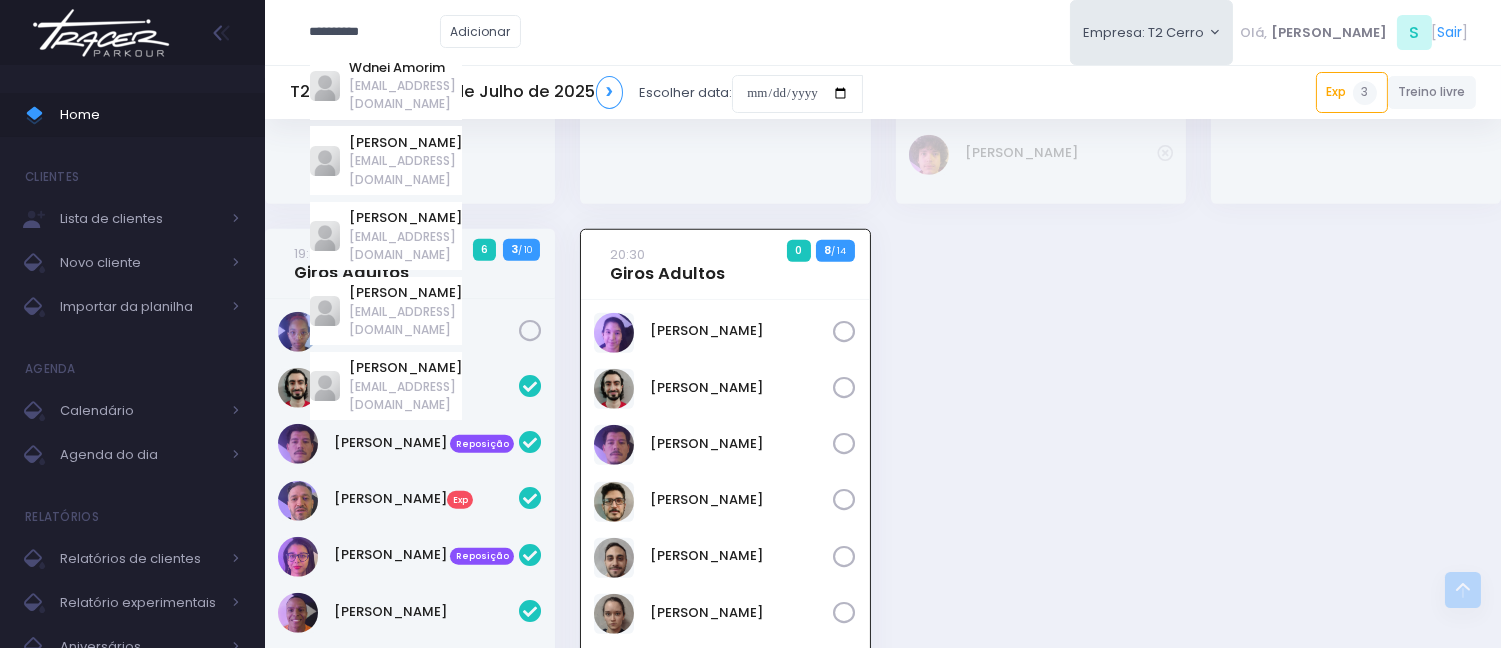 type on "*********" 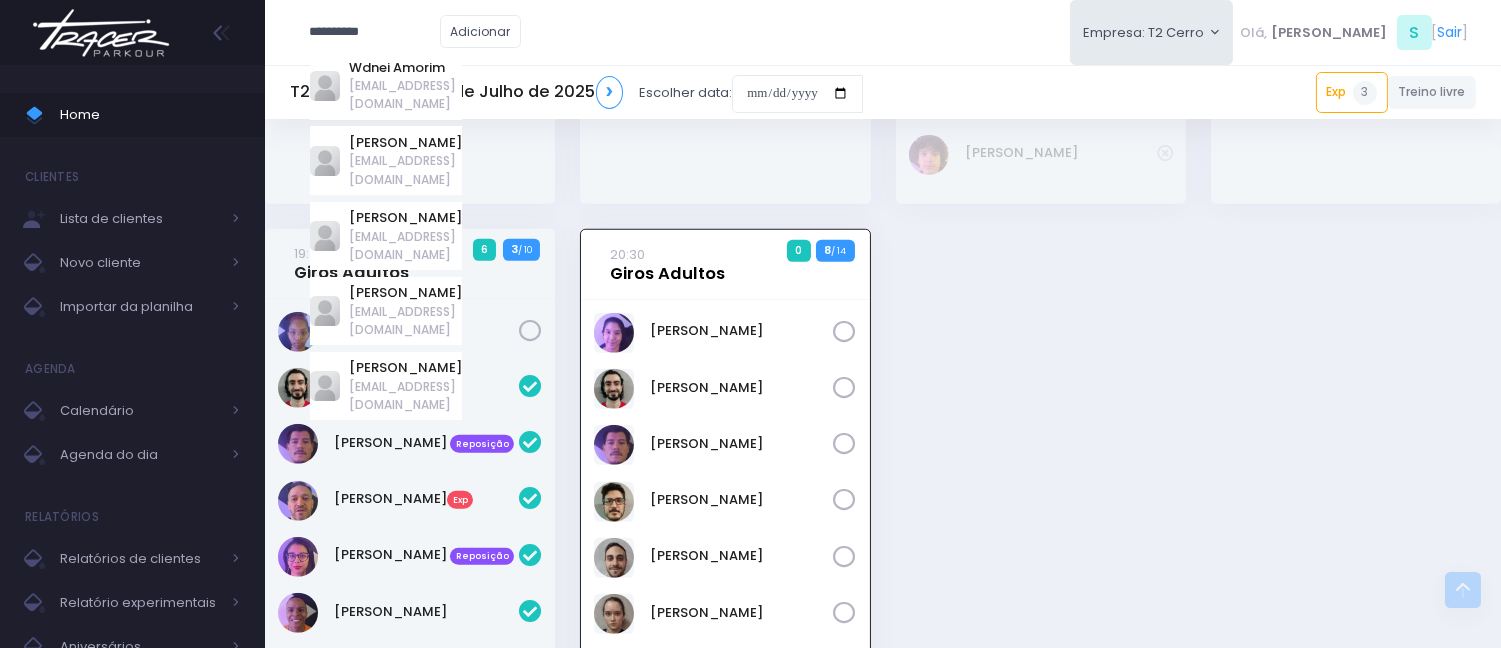 click on "20:30 Giros Adultos" at bounding box center (668, 264) 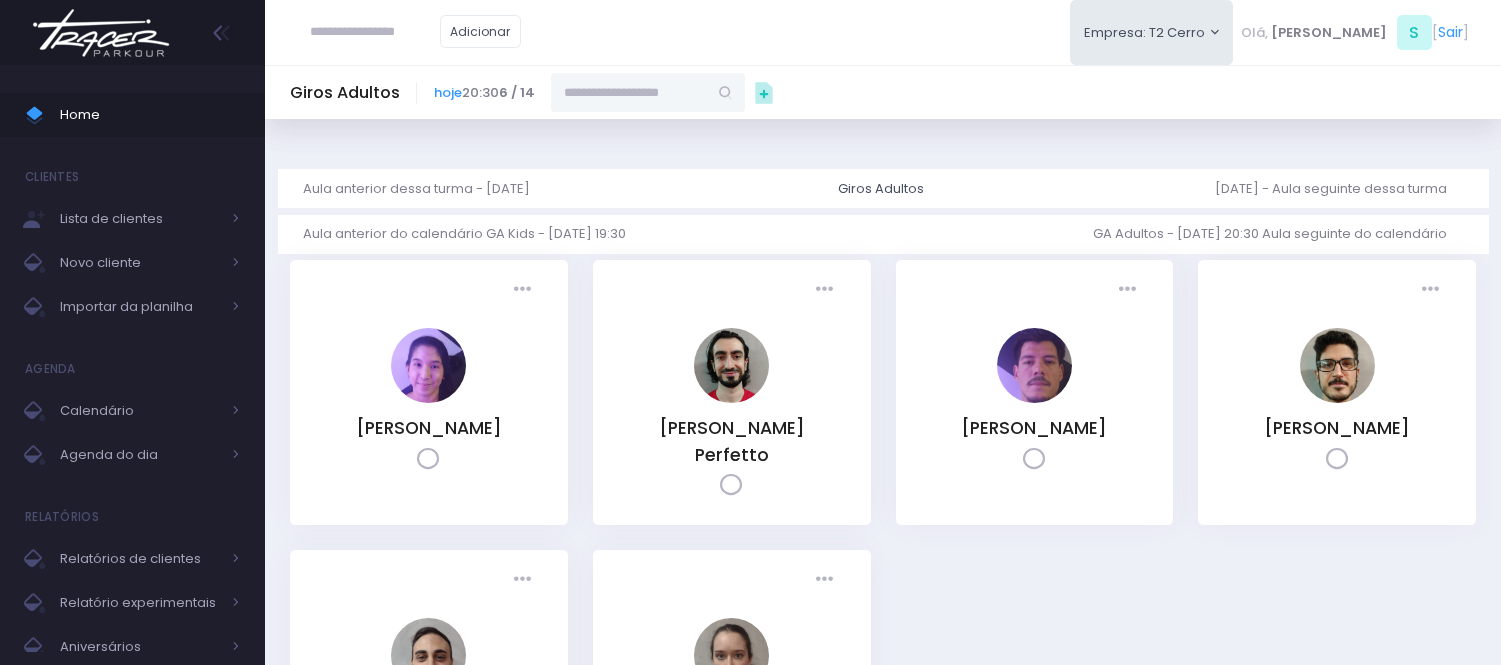 scroll, scrollTop: 0, scrollLeft: 0, axis: both 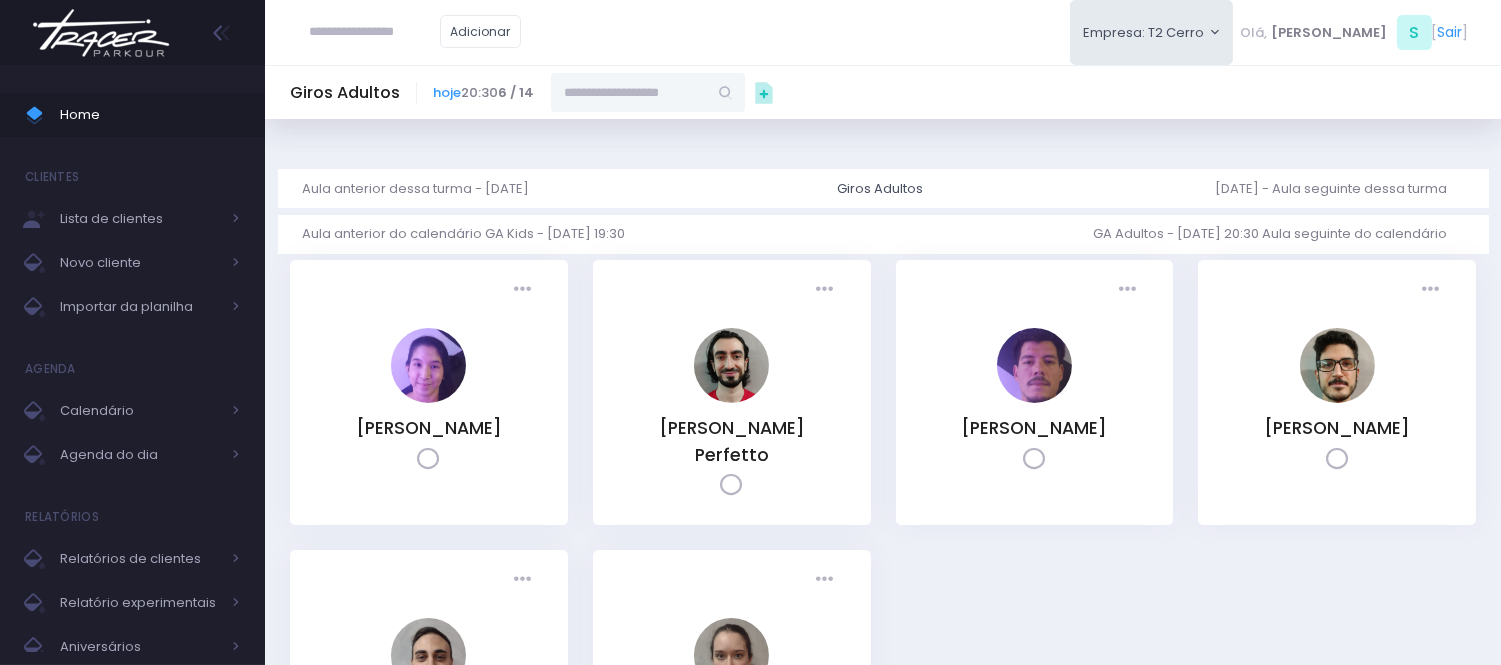 click on "Giros Adultos
hoje  20:30  [DATE]" at bounding box center [883, 92] 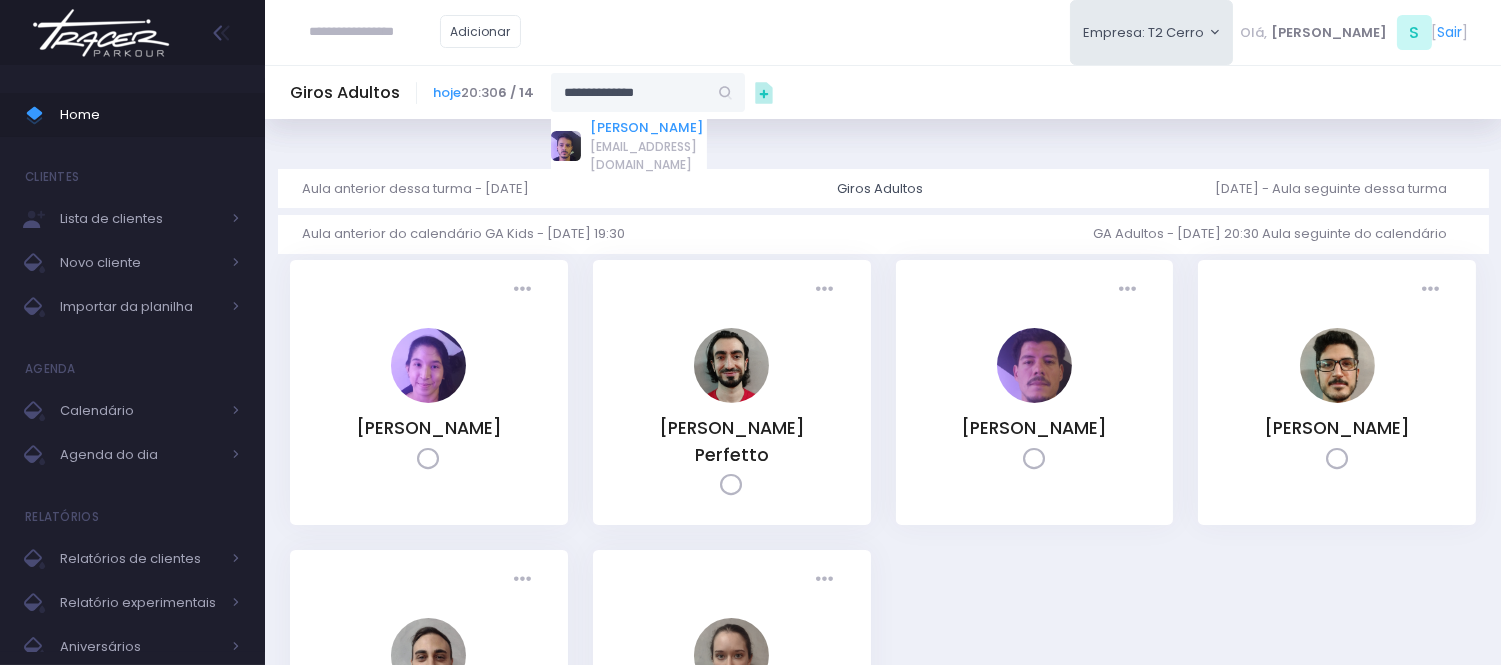 click on "[PERSON_NAME]" at bounding box center (649, 128) 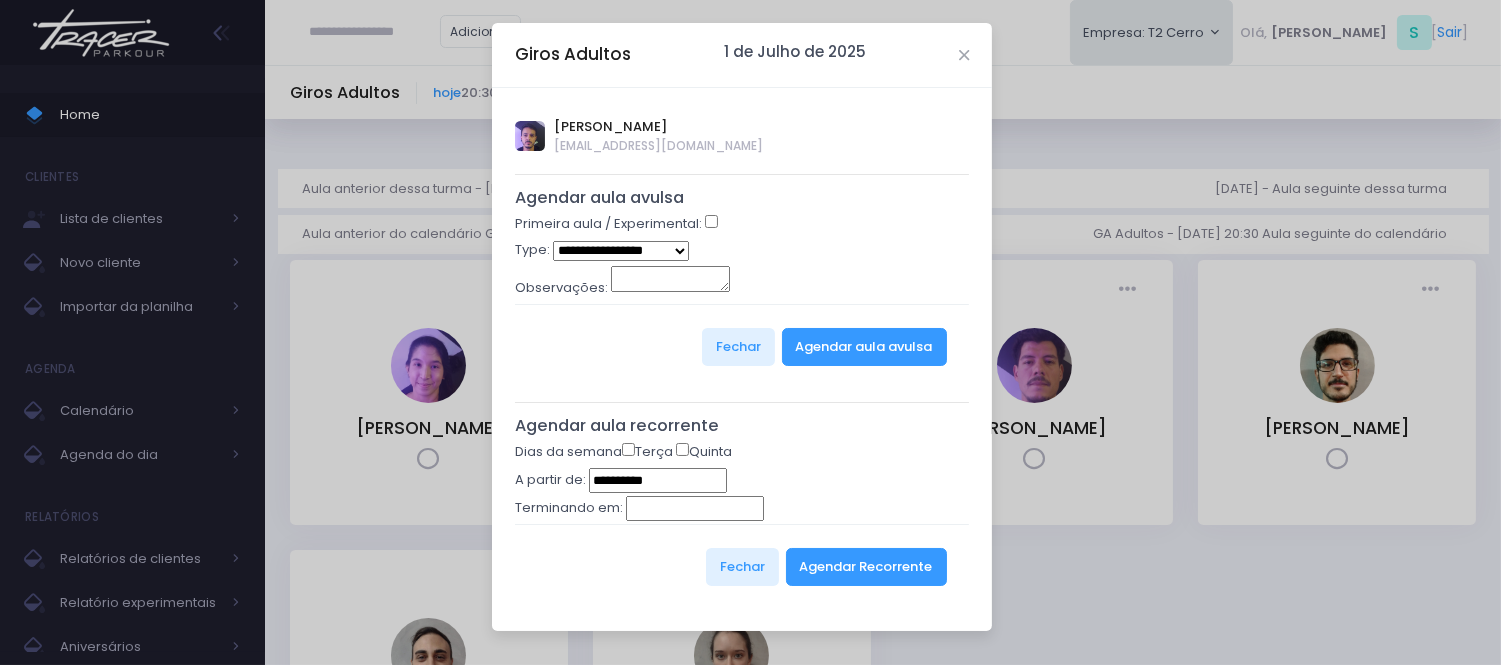 type on "**********" 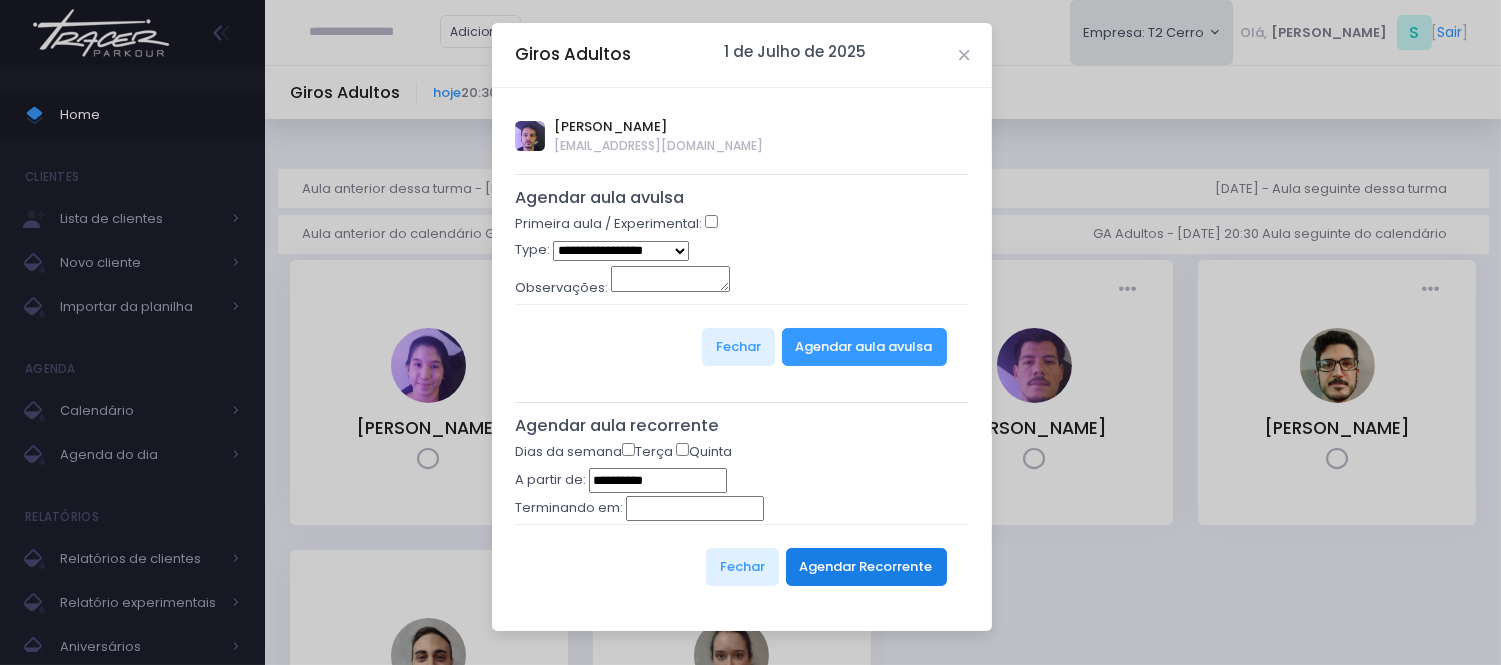 click on "Agendar Recorrente" at bounding box center (866, 567) 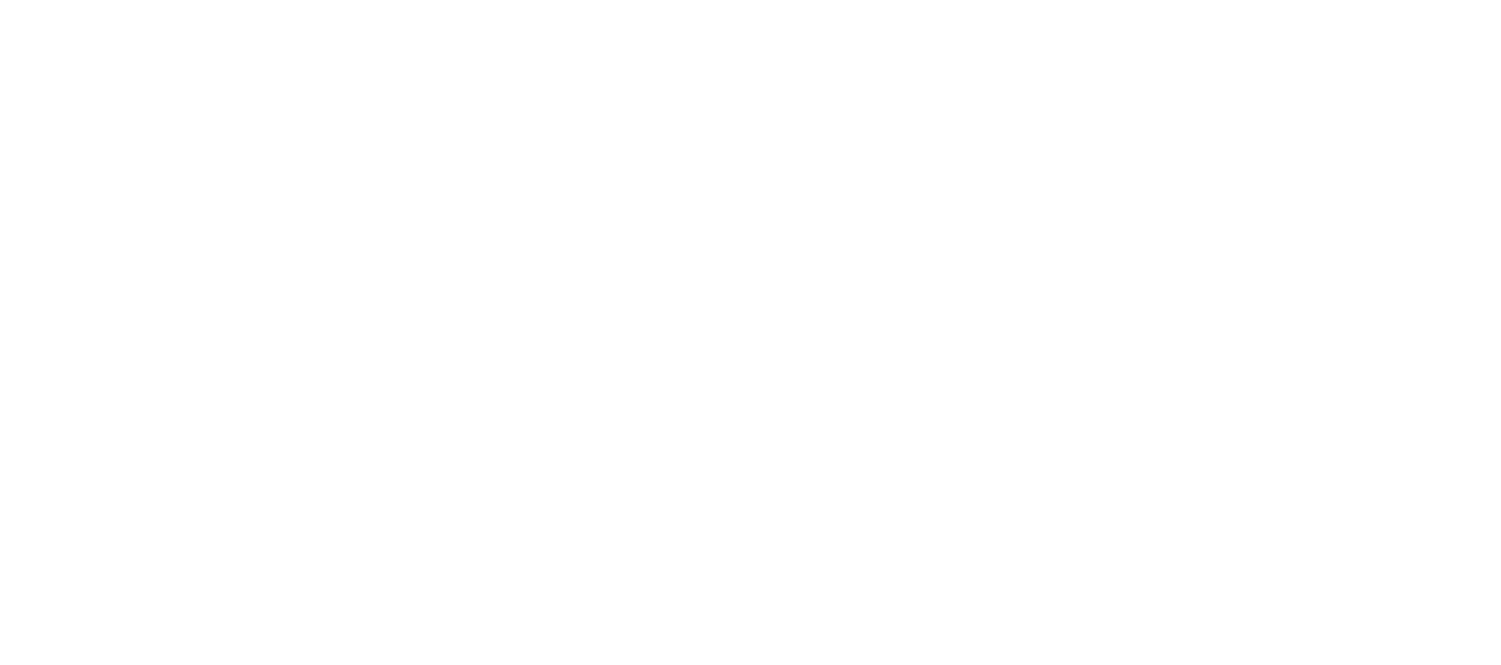 scroll, scrollTop: 0, scrollLeft: 0, axis: both 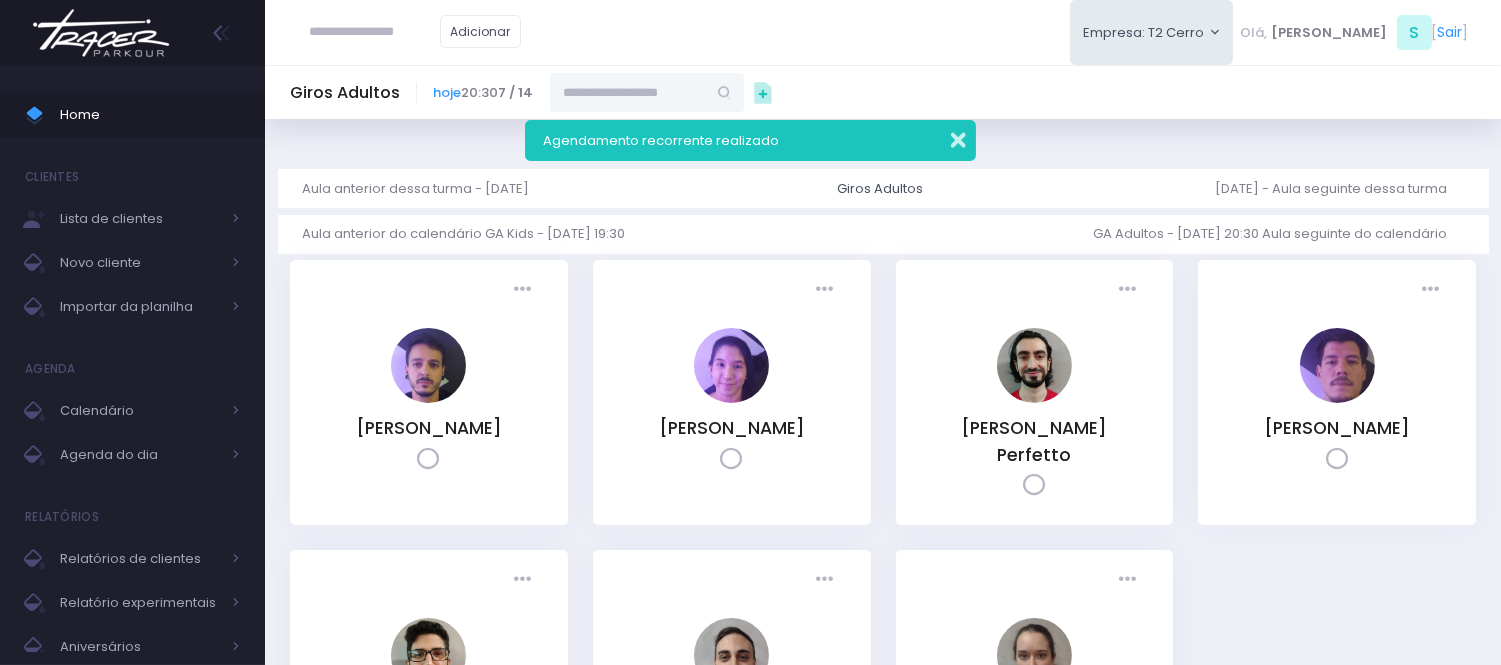 click at bounding box center [945, 137] 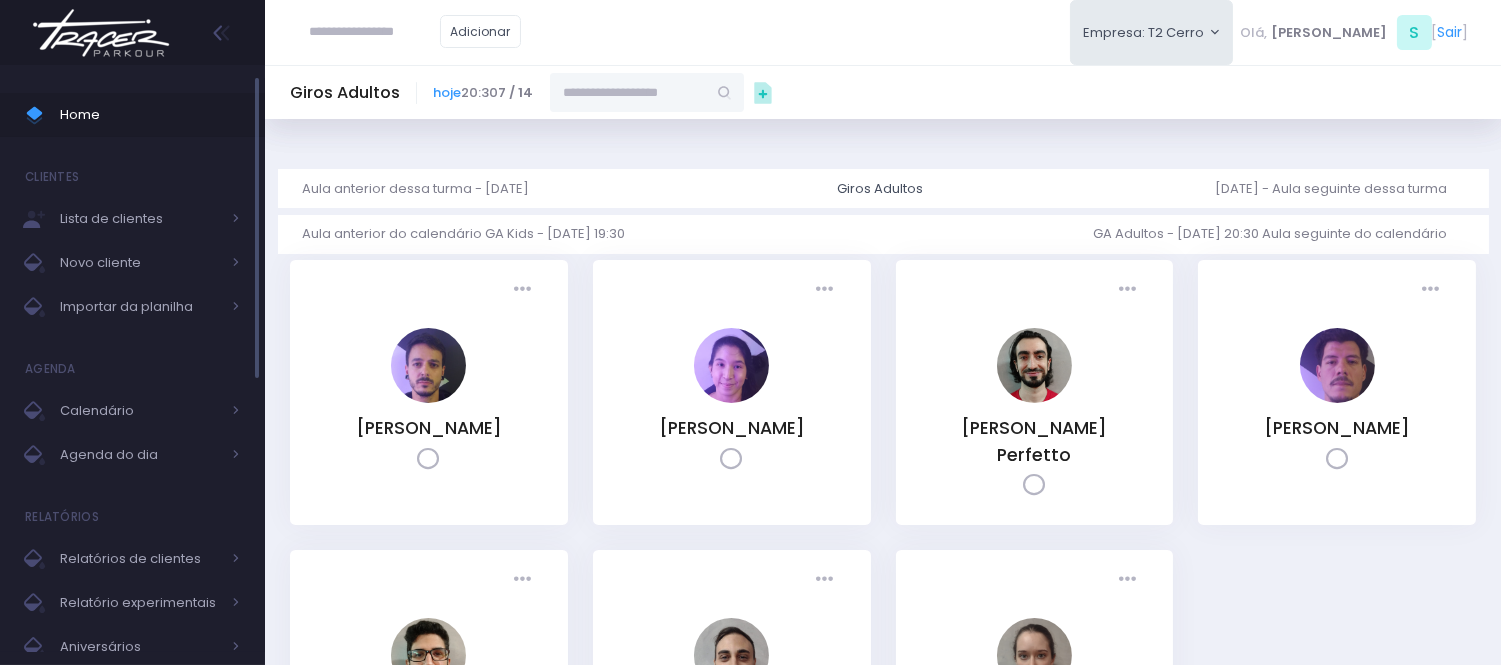 click on "Home" at bounding box center (150, 115) 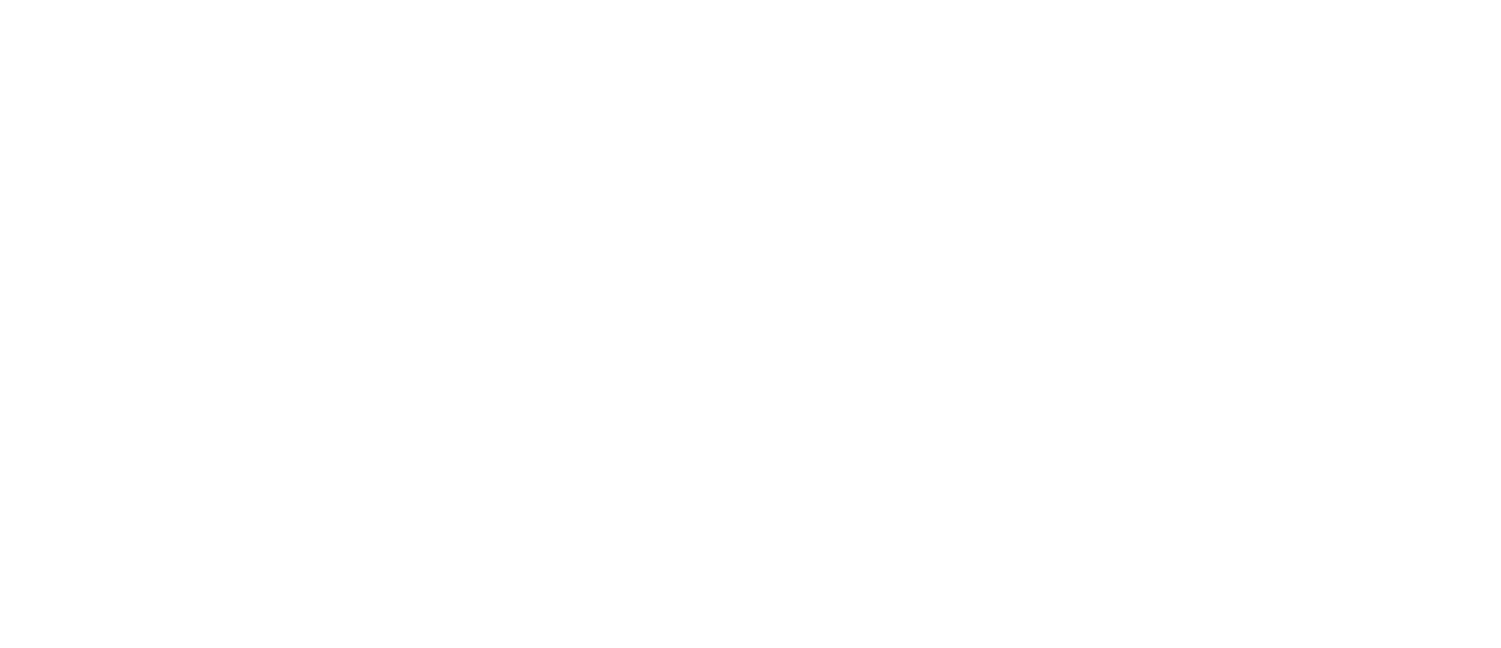 scroll, scrollTop: 3167, scrollLeft: 0, axis: vertical 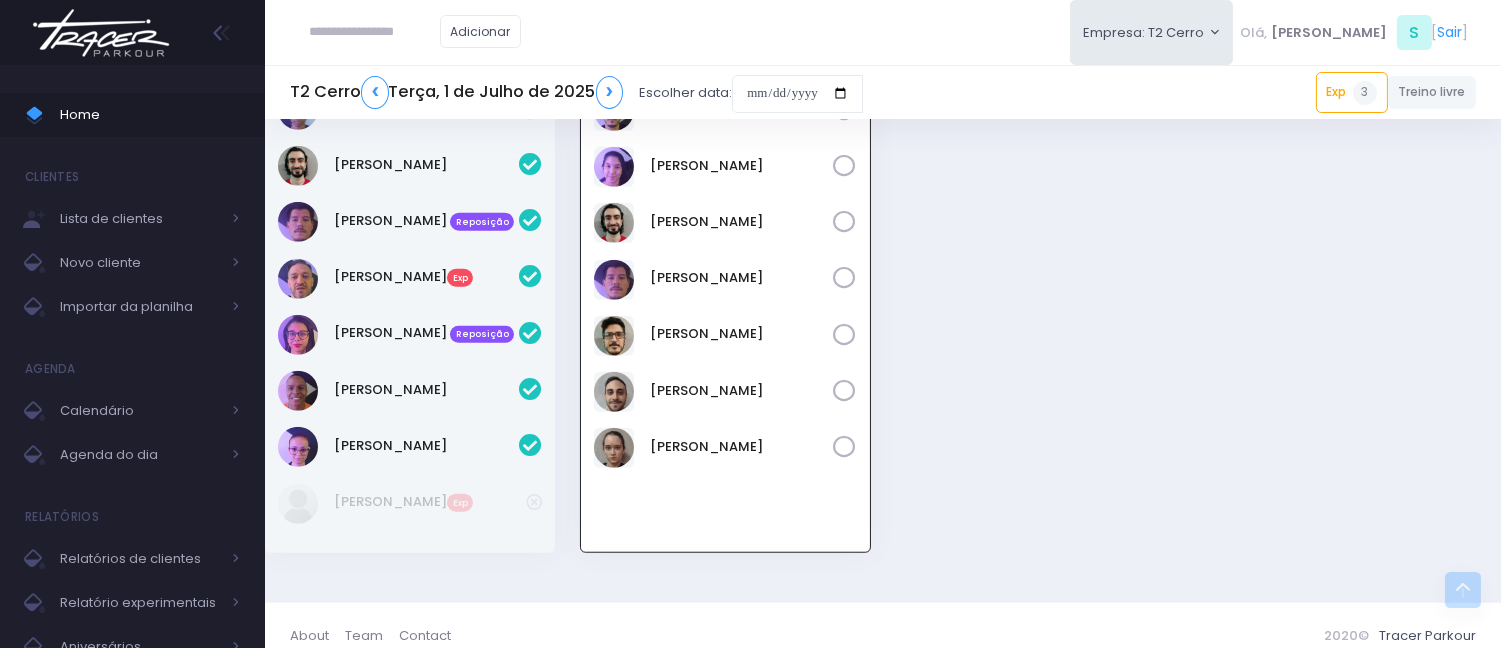 click on "Adicionar
Empresa: T2 Cerro
[GEOGRAPHIC_DATA][MEDICAL_DATA][PERSON_NAME], S [" at bounding box center [883, 32] 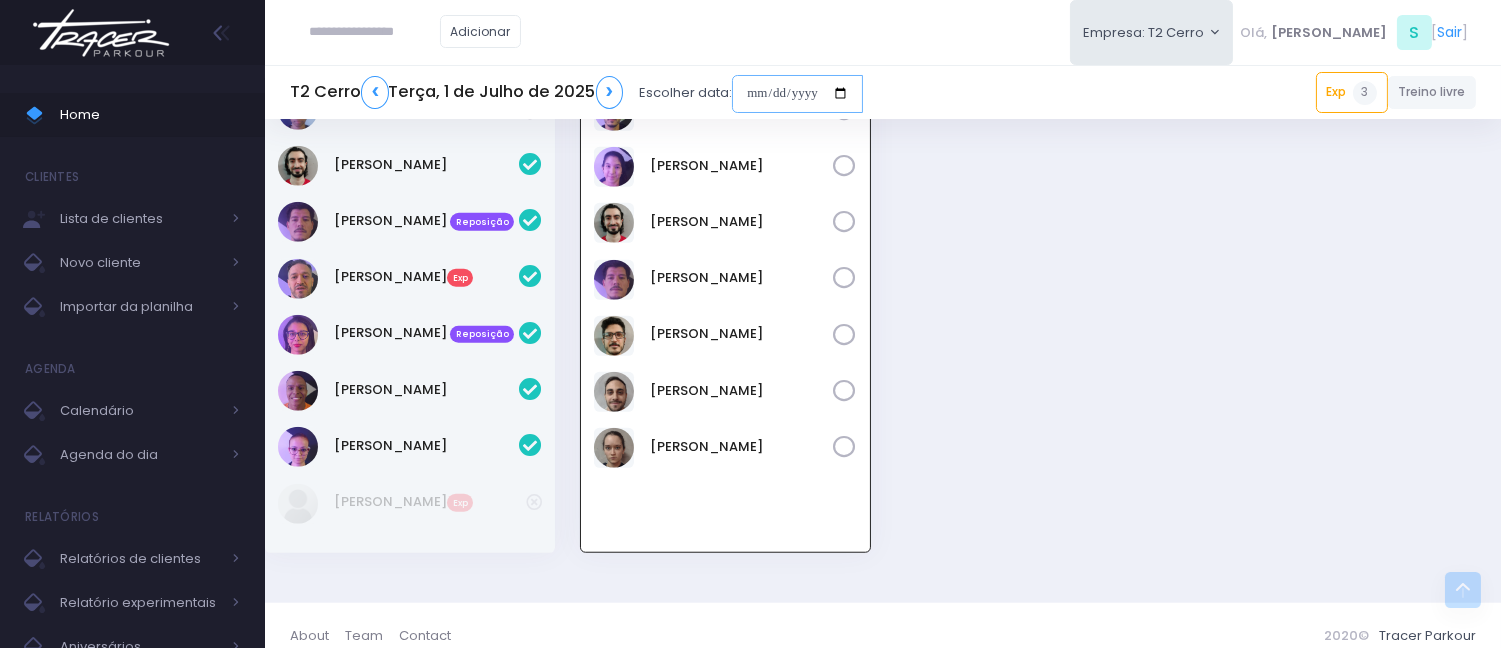 click at bounding box center [797, 94] 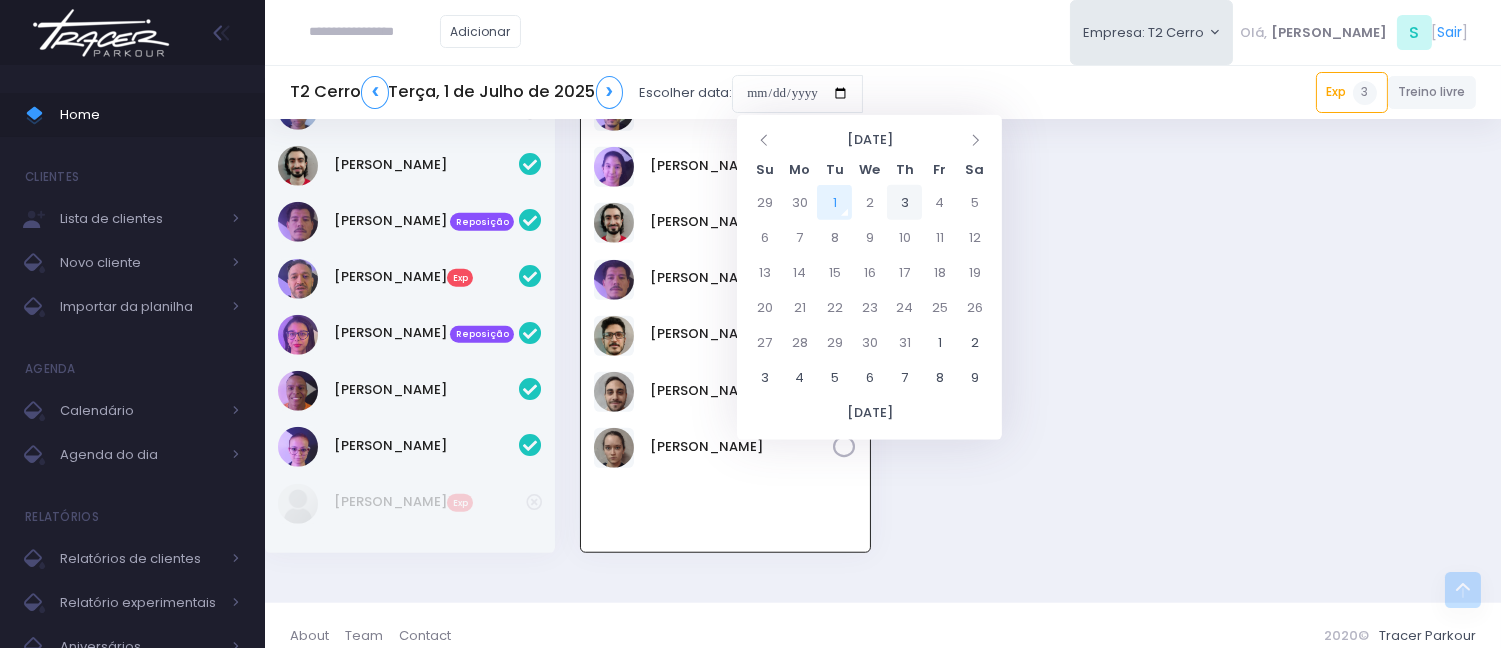 click on "3" at bounding box center [904, 202] 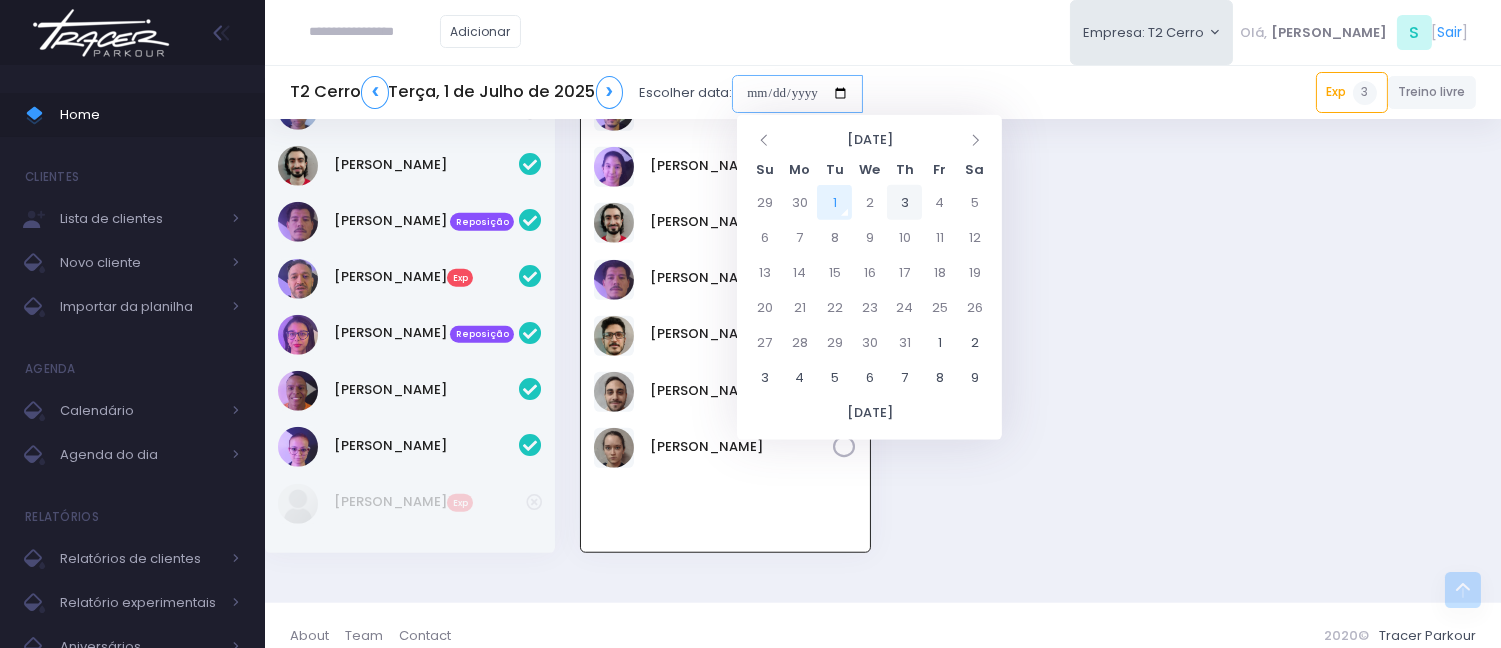 type on "**********" 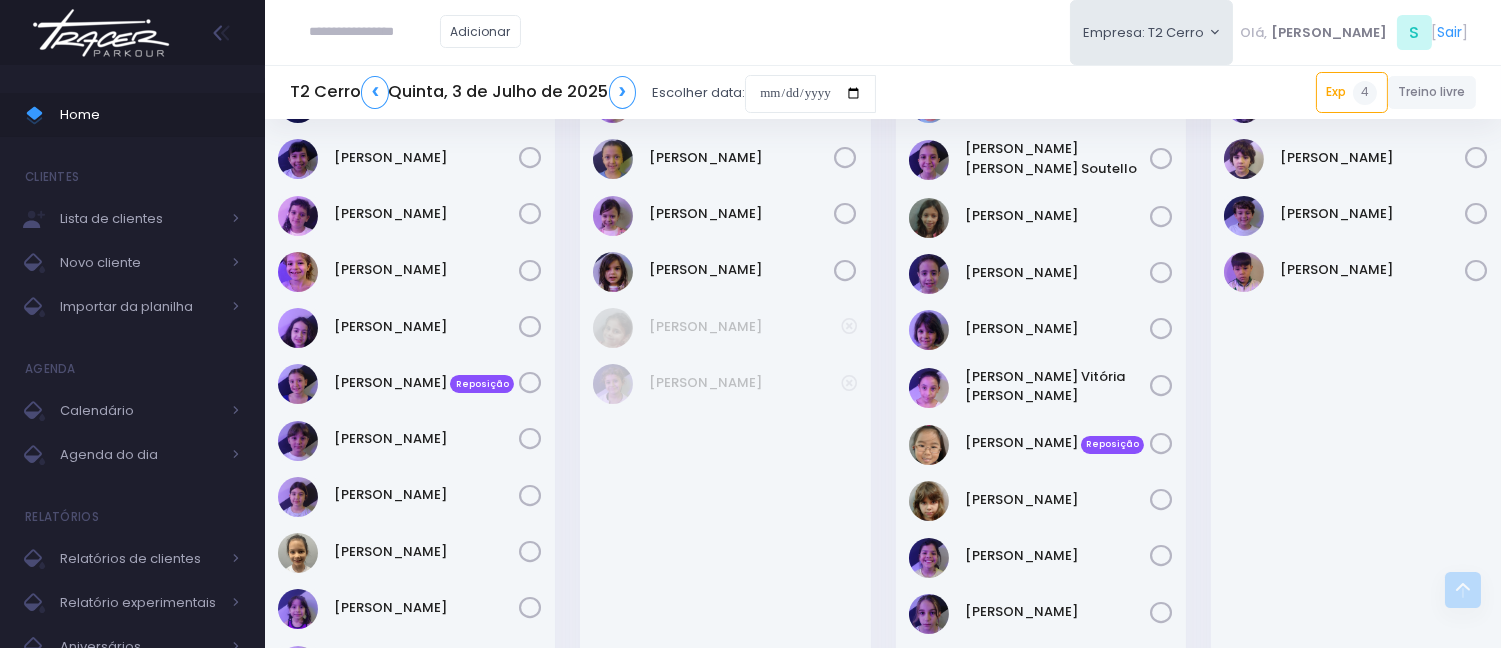 scroll, scrollTop: 127, scrollLeft: 0, axis: vertical 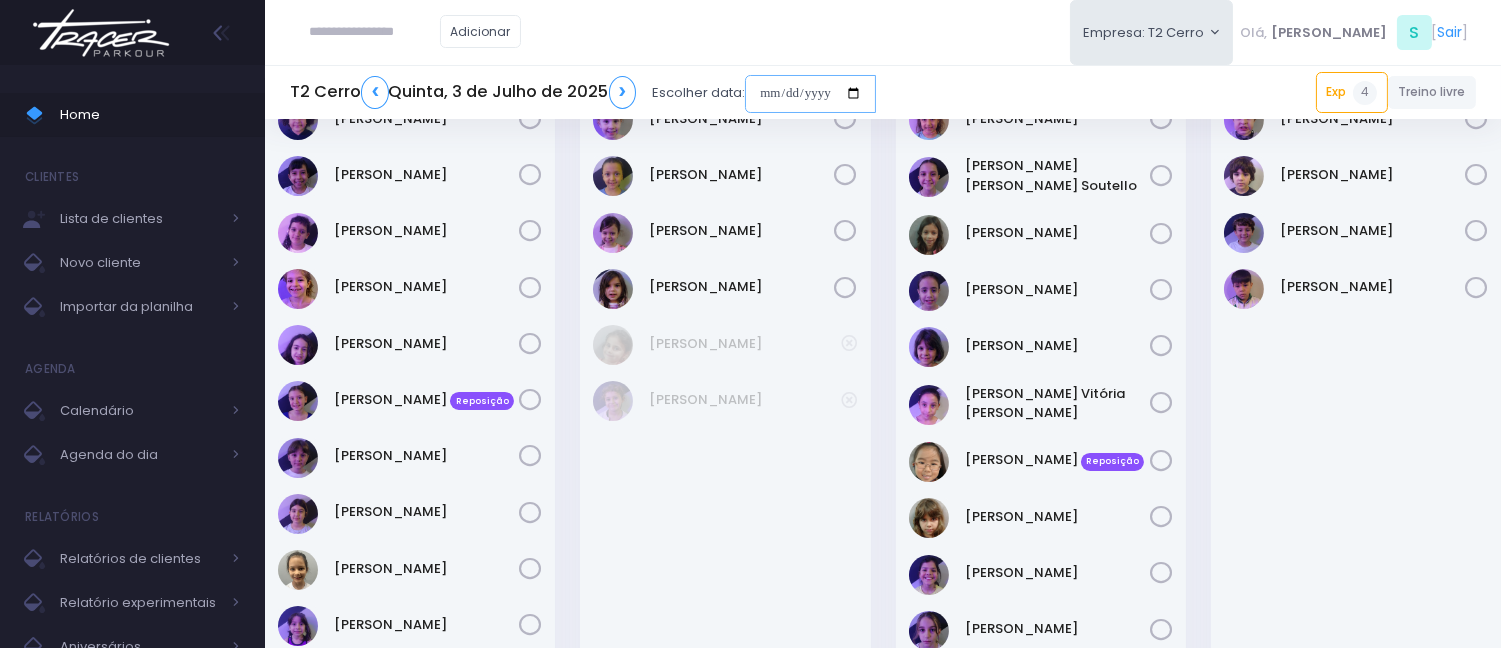 click at bounding box center [810, 94] 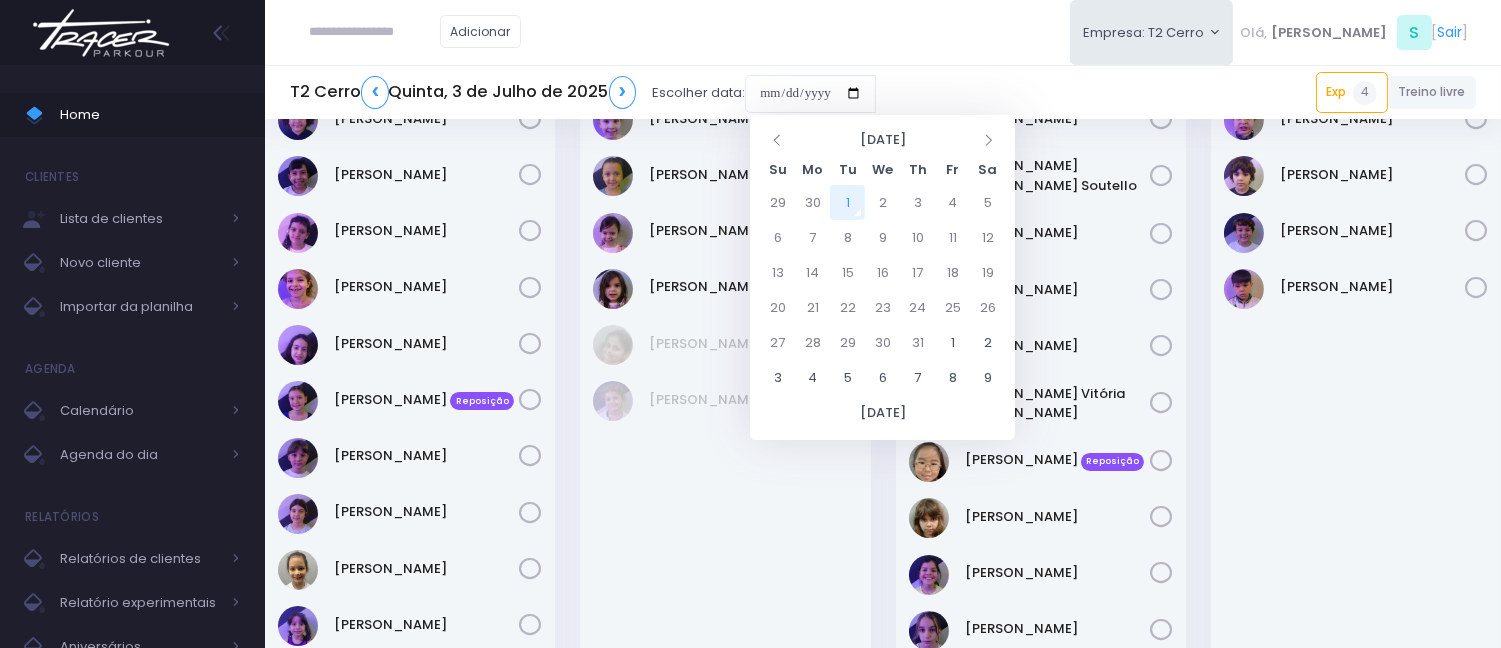 click on "1" at bounding box center [847, 202] 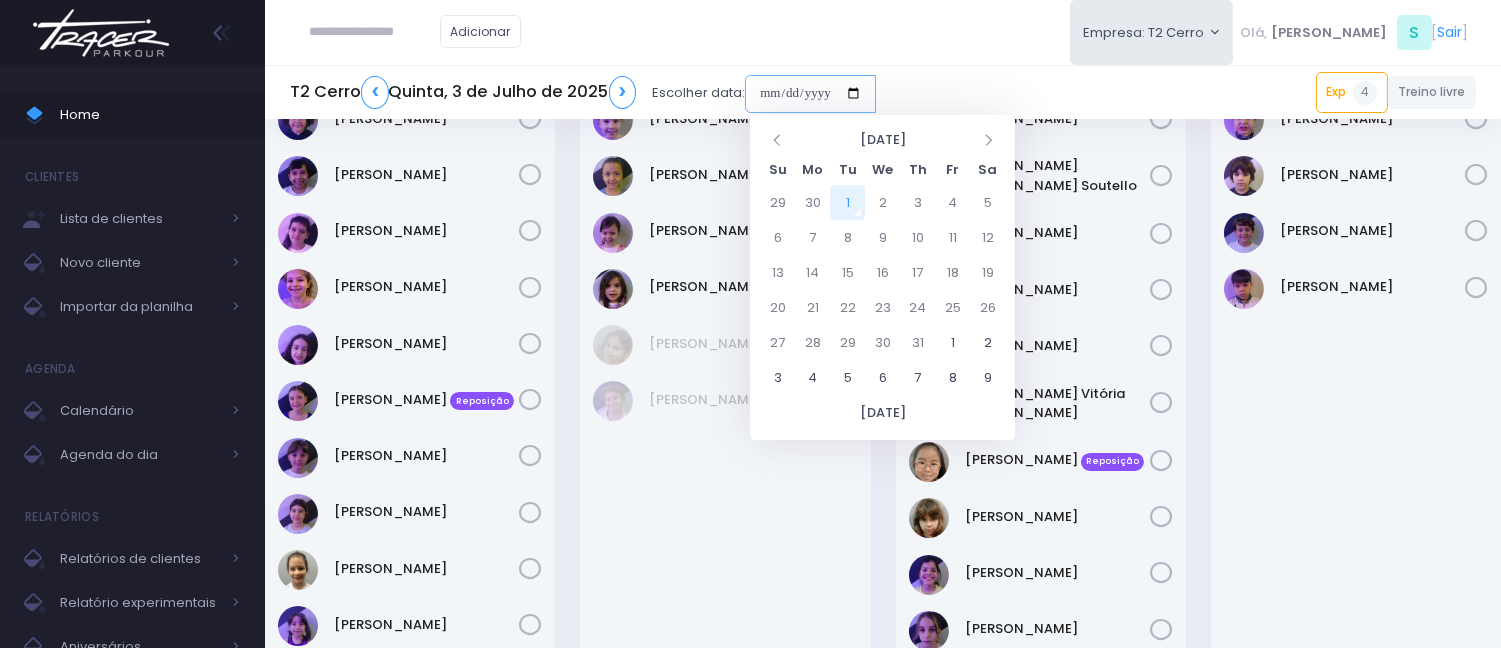 type on "**********" 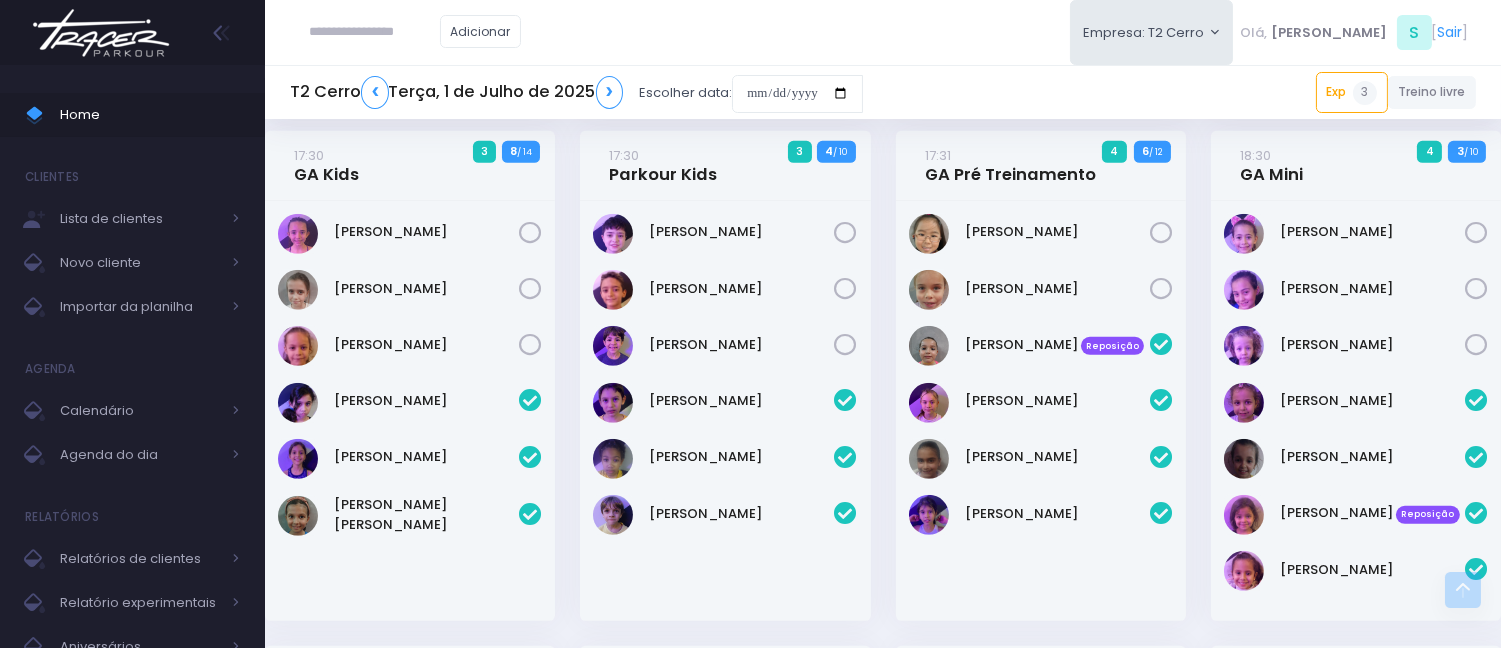 scroll, scrollTop: 1846, scrollLeft: 0, axis: vertical 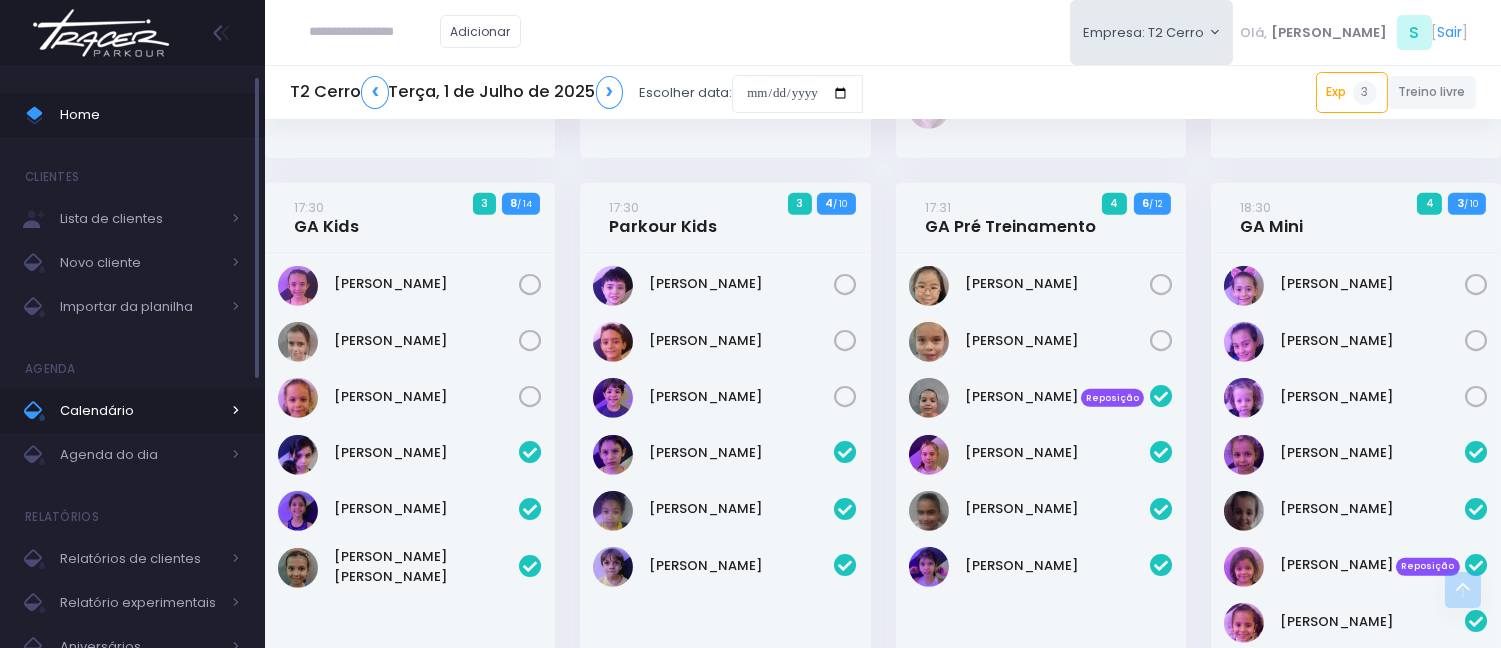 click on "Calendário" at bounding box center [140, 411] 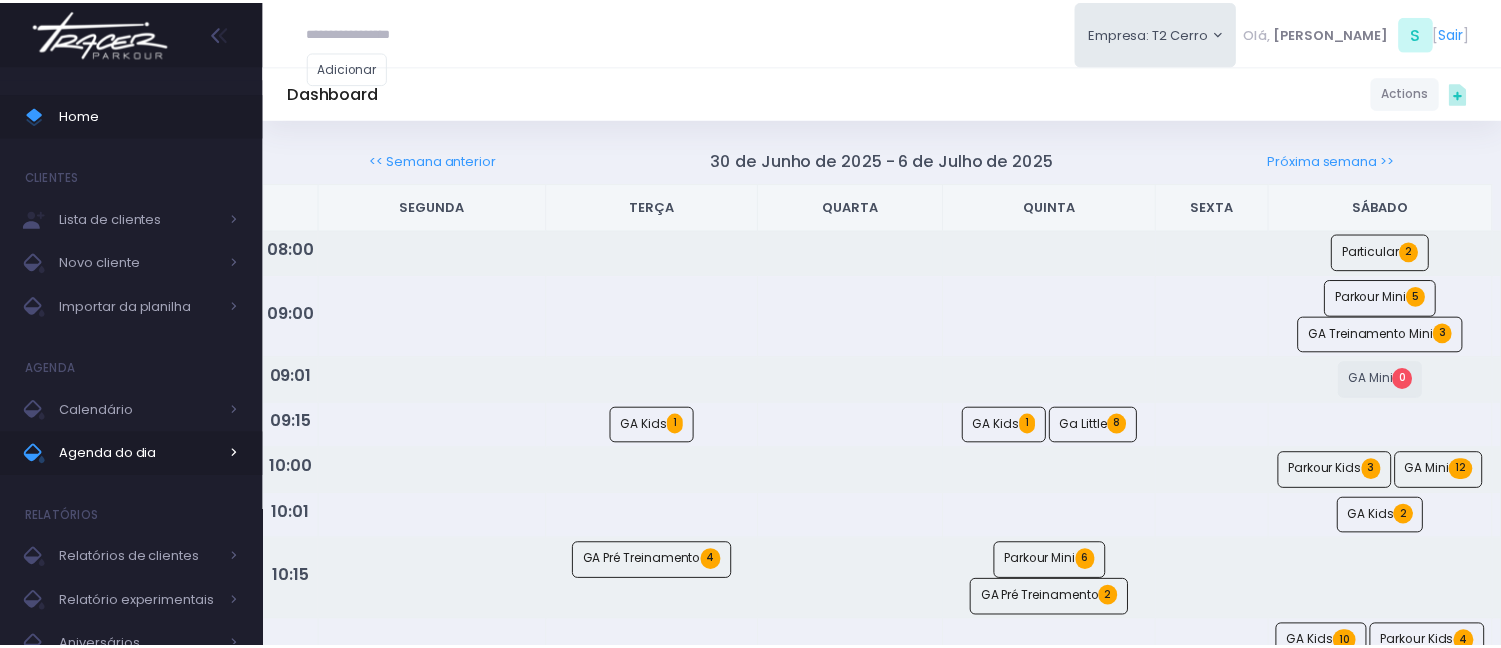 scroll, scrollTop: 0, scrollLeft: 0, axis: both 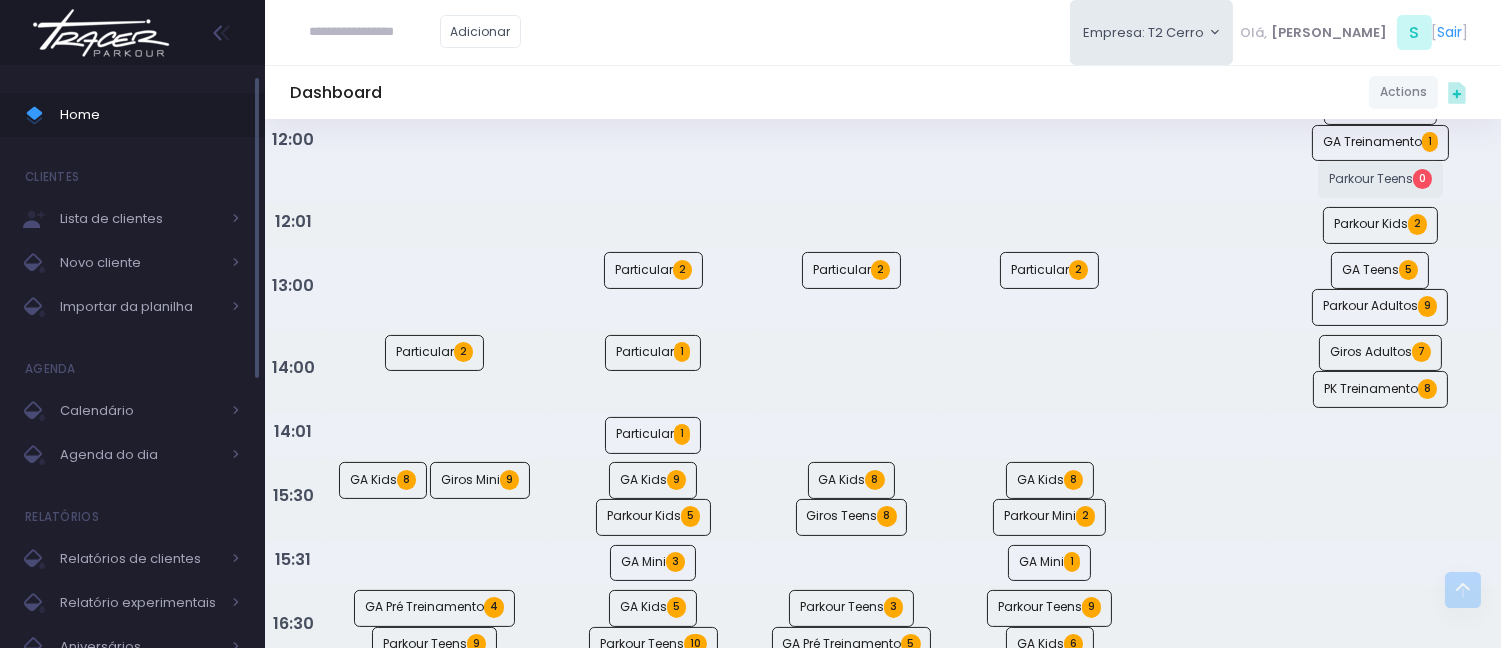 click on "Home" at bounding box center (132, 115) 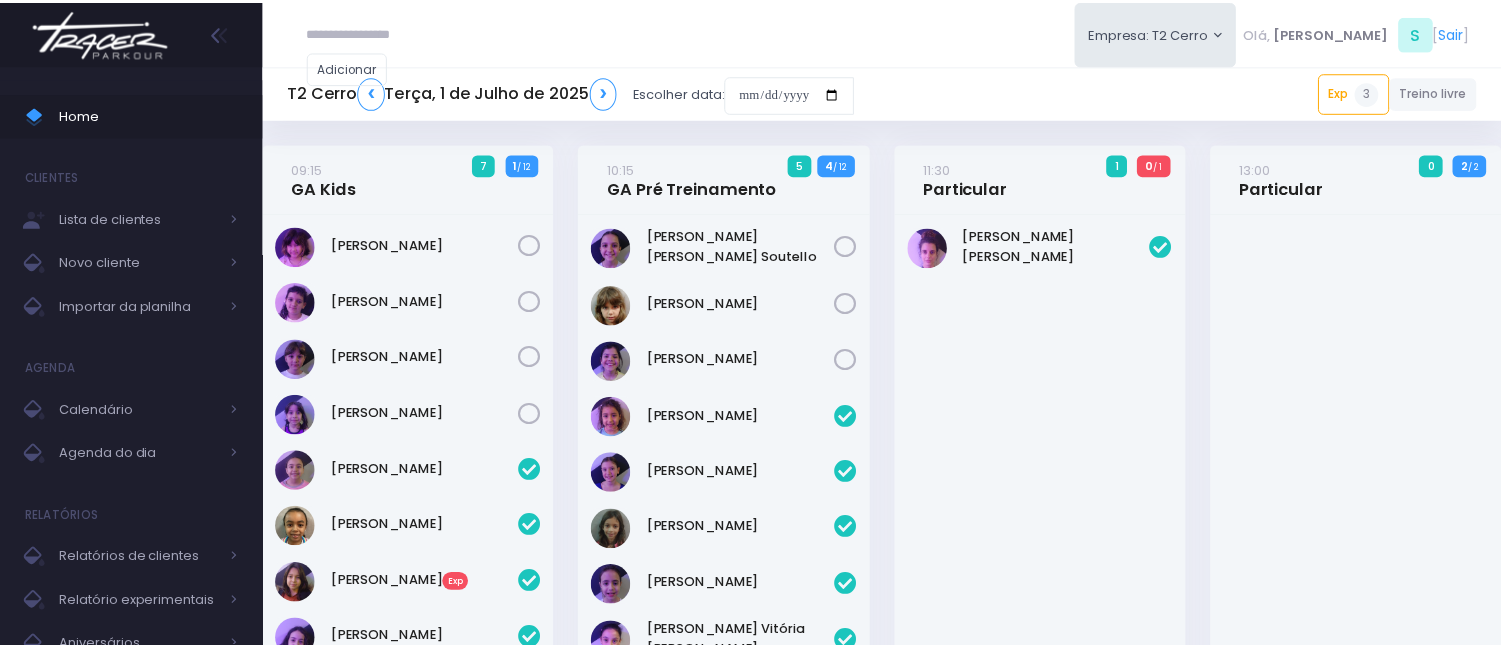 scroll, scrollTop: 3167, scrollLeft: 0, axis: vertical 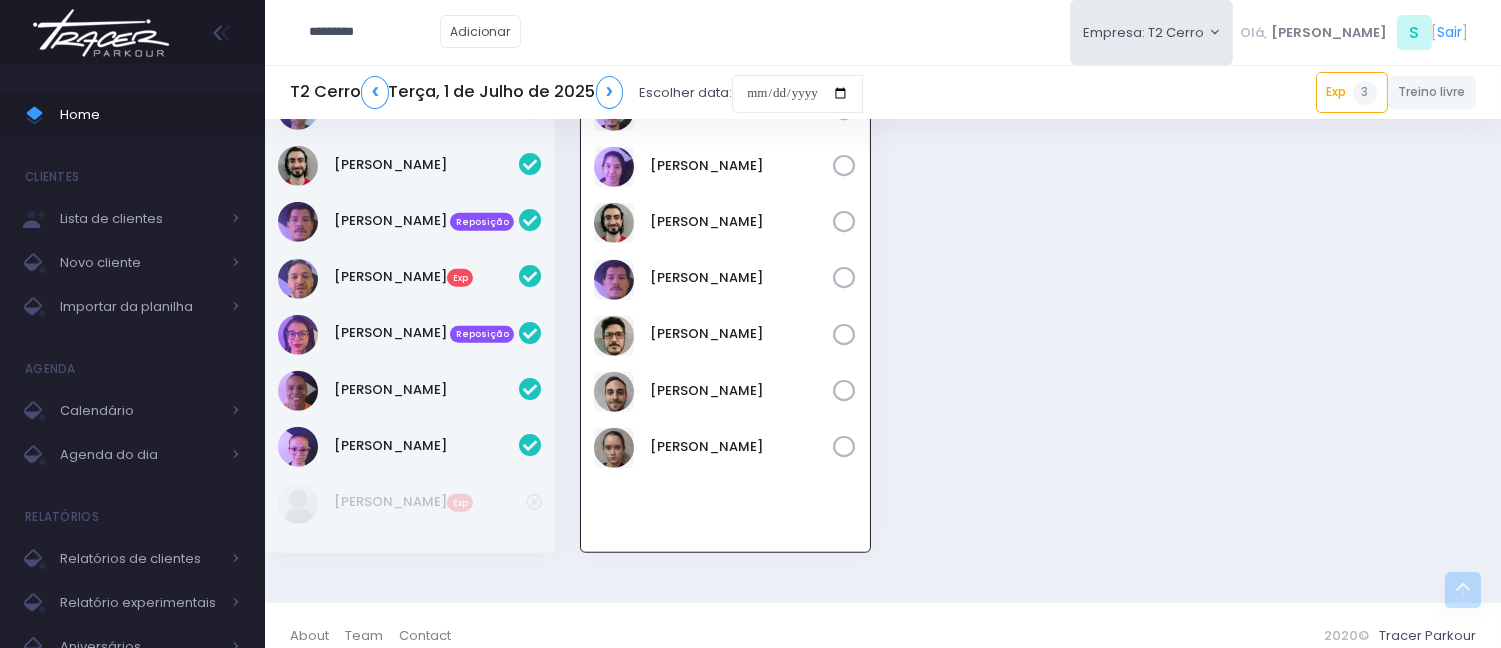 type on "*********" 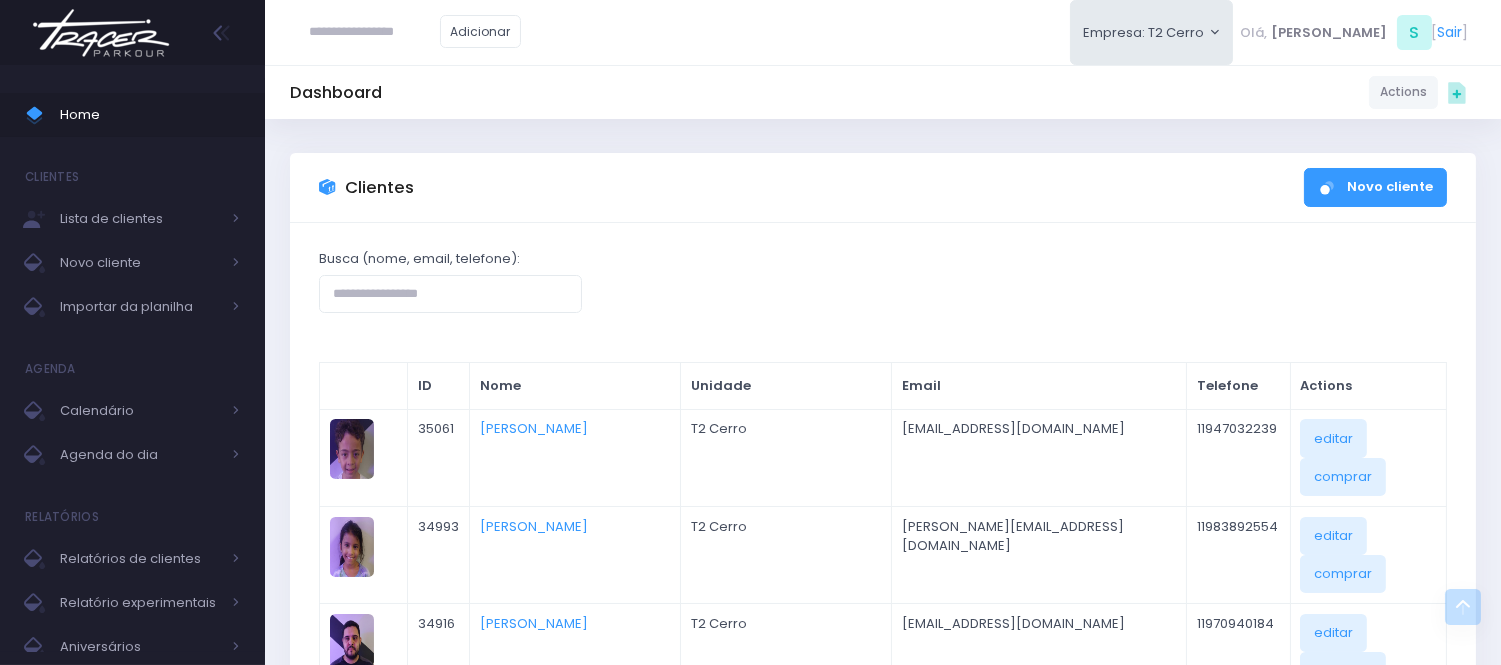 scroll, scrollTop: 0, scrollLeft: 0, axis: both 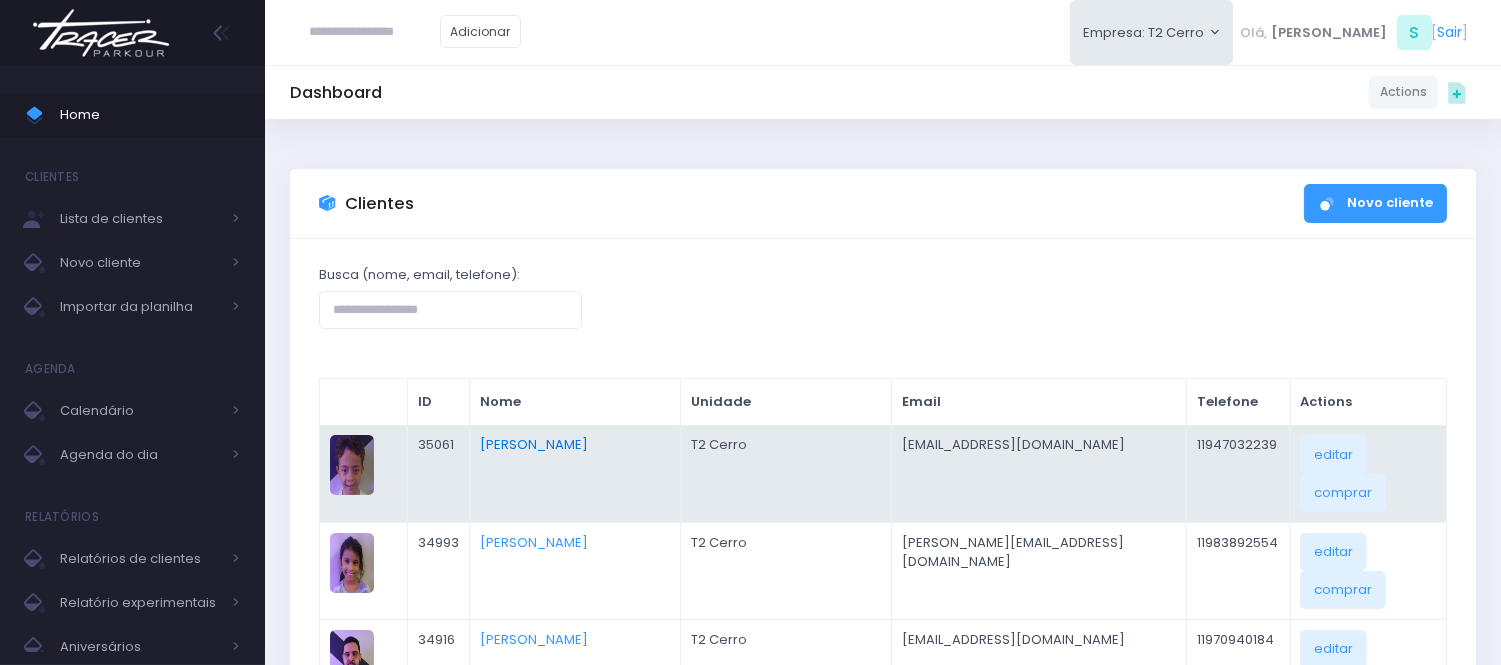 click on "[PERSON_NAME]" at bounding box center (534, 444) 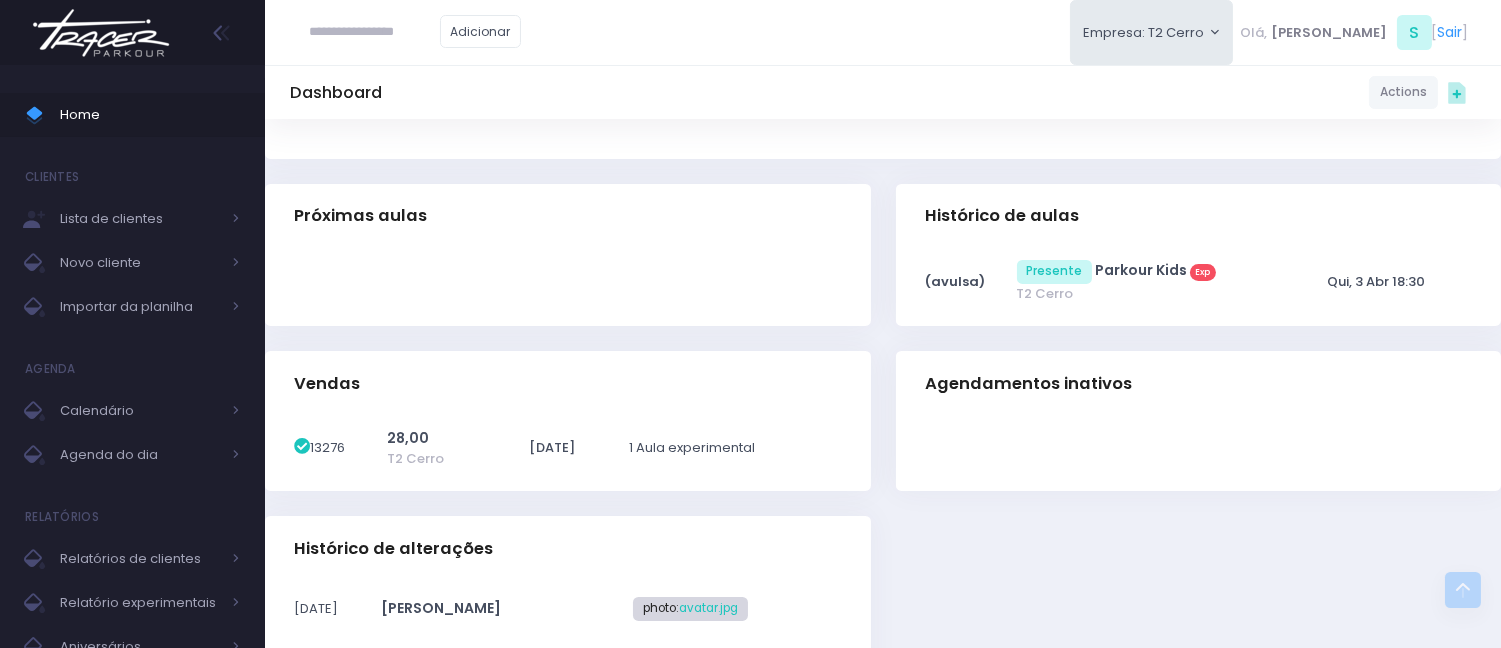 scroll, scrollTop: 333, scrollLeft: 0, axis: vertical 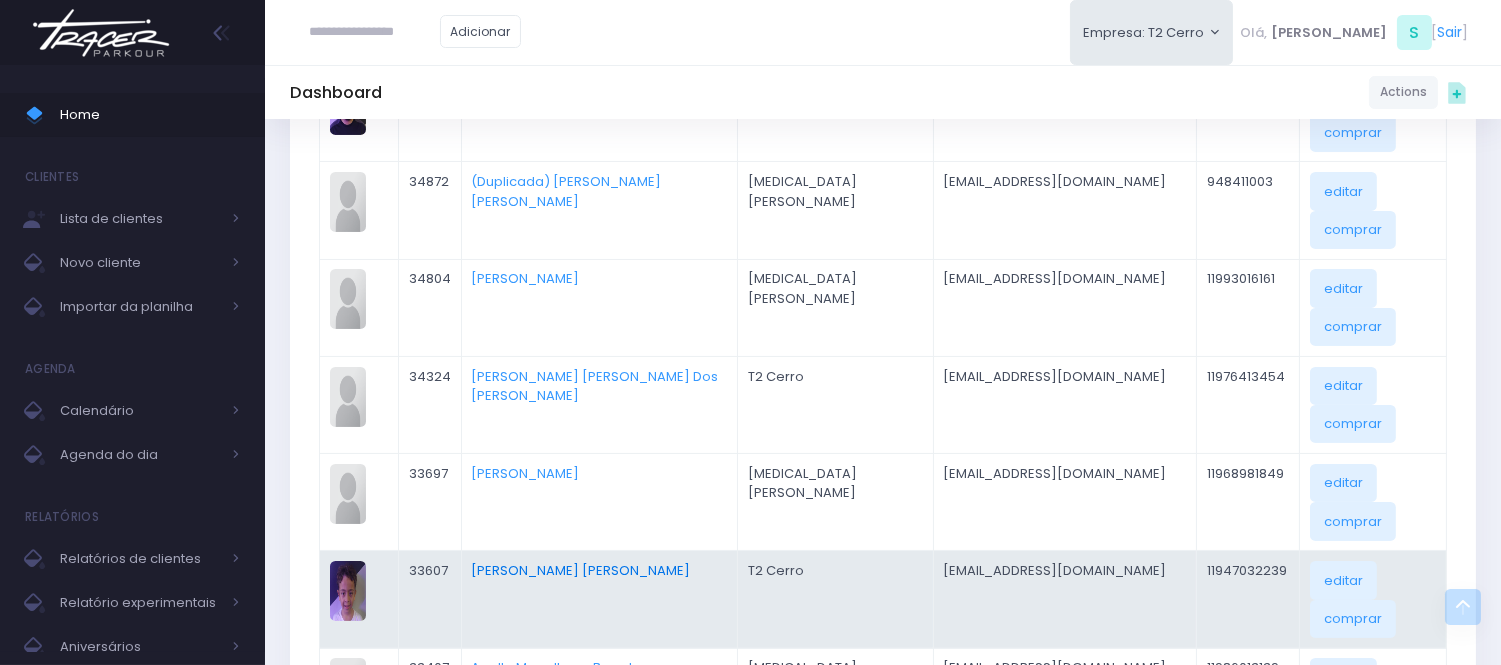 click on "[PERSON_NAME] [PERSON_NAME]" at bounding box center (599, 599) 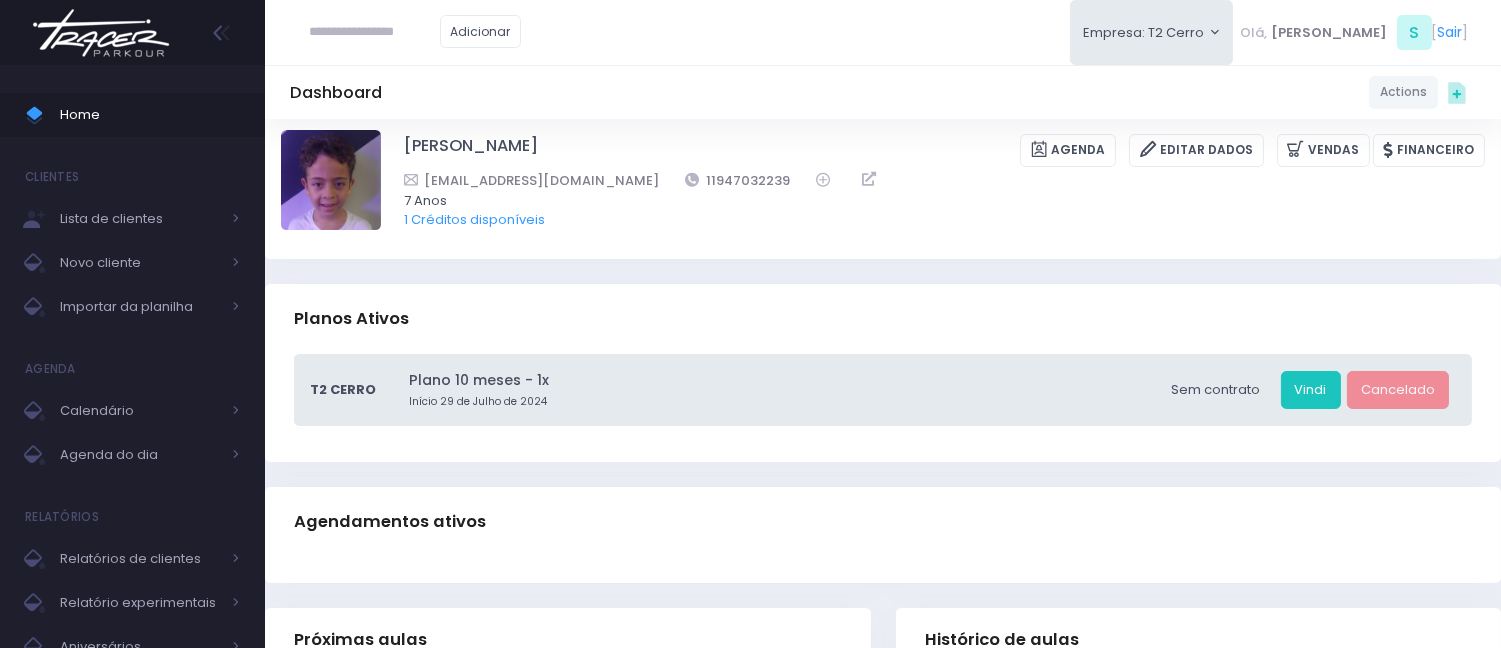 scroll, scrollTop: 0, scrollLeft: 0, axis: both 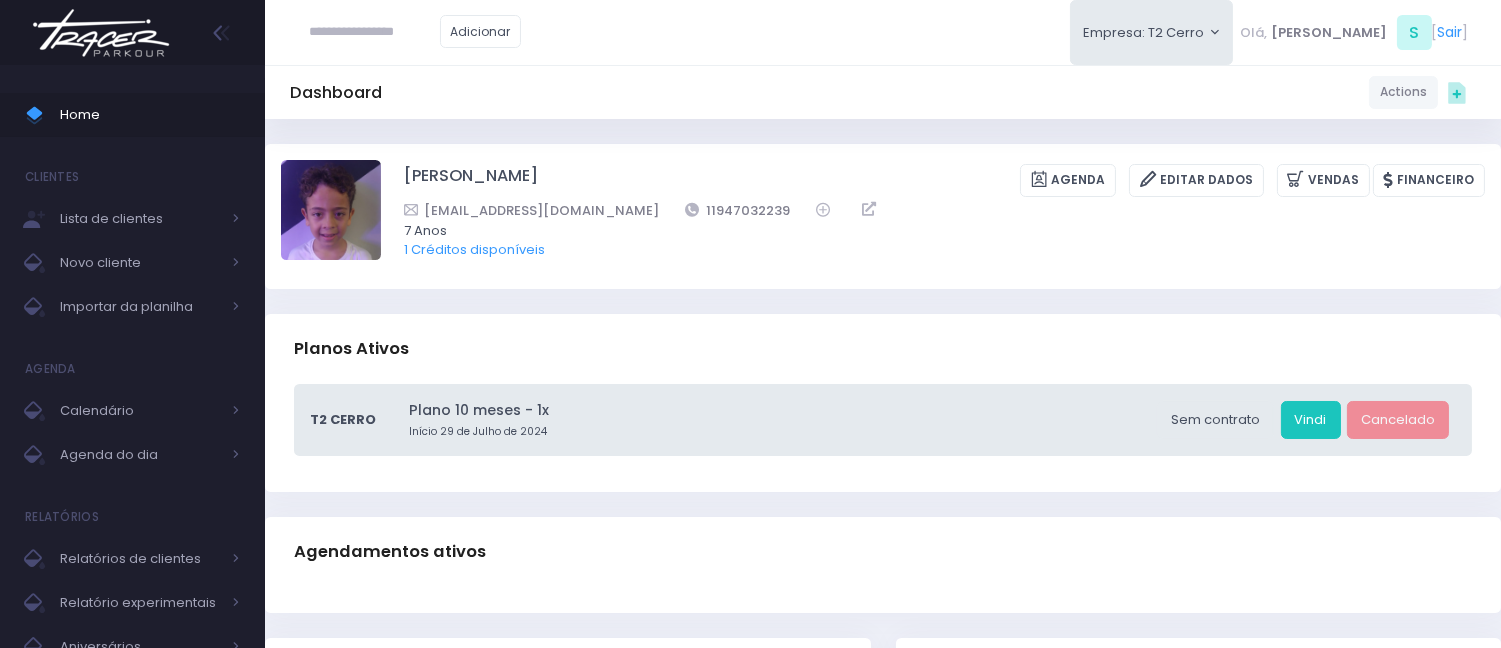 click at bounding box center [375, 32] 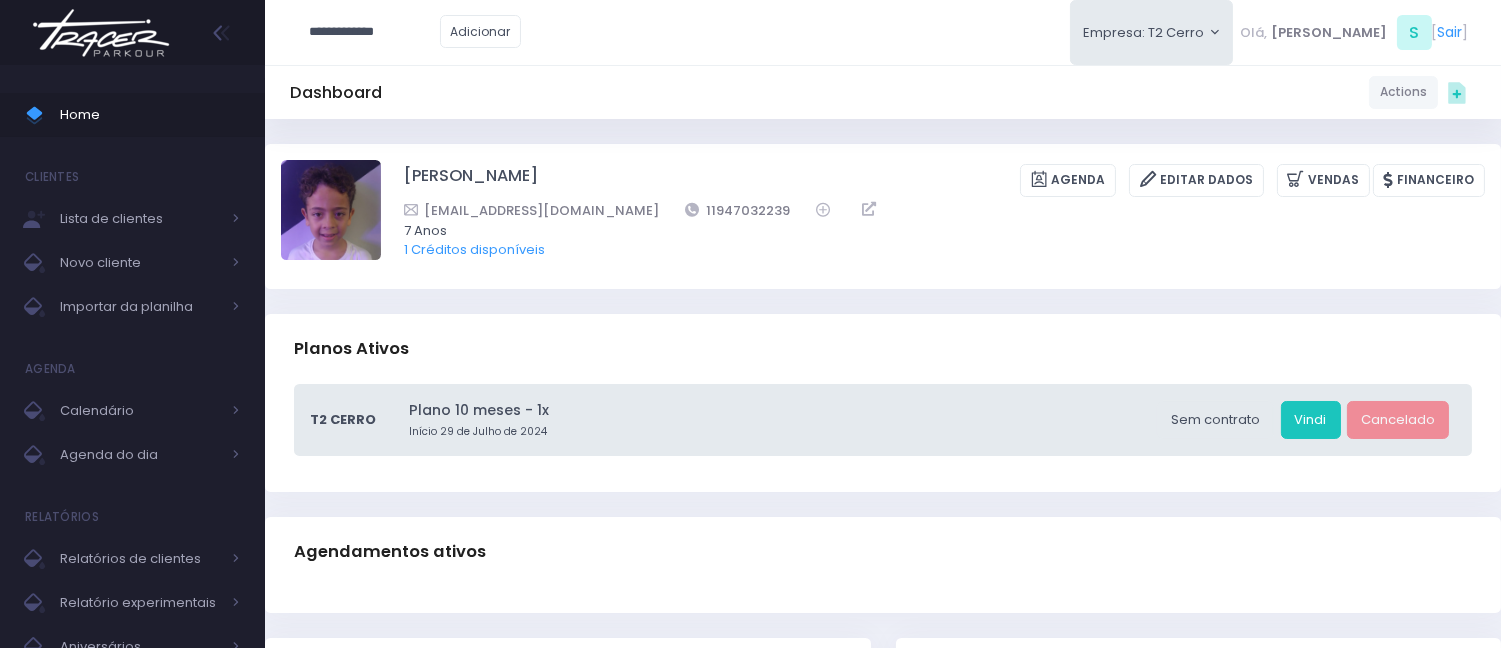 type on "**********" 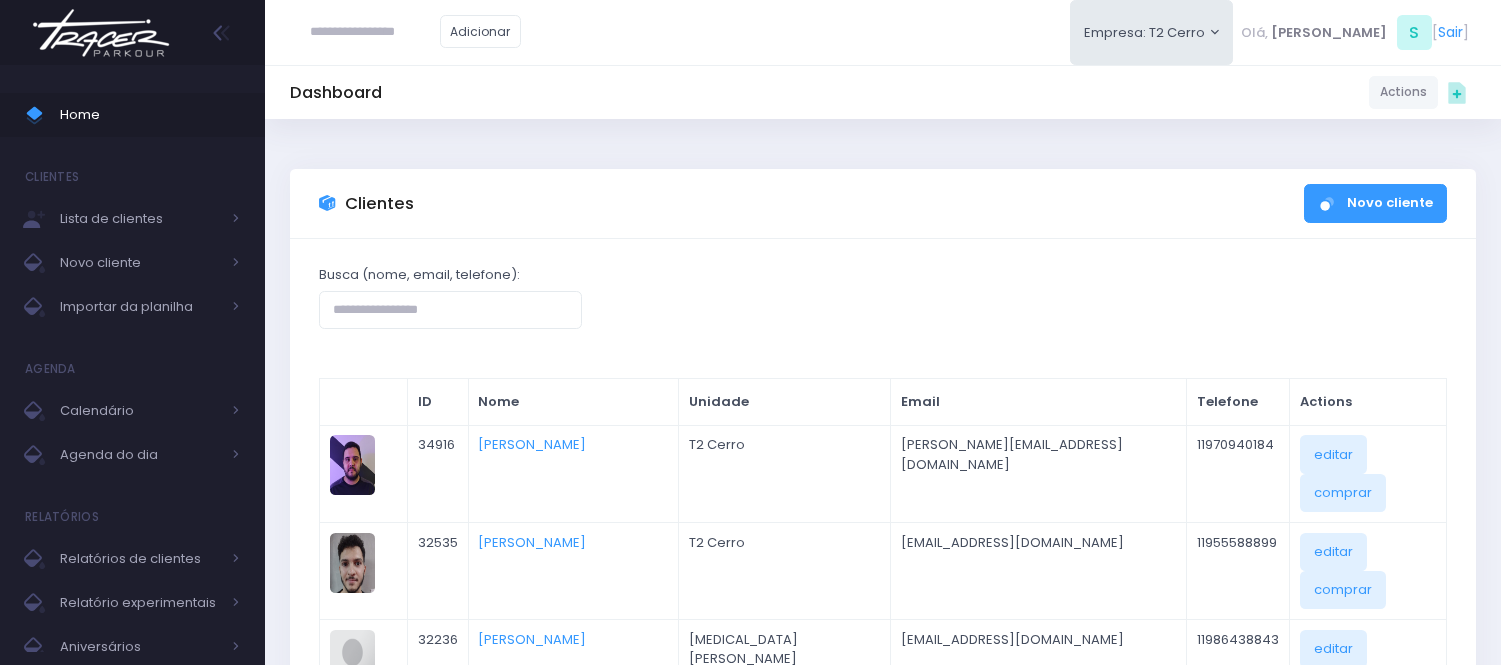 scroll, scrollTop: 0, scrollLeft: 0, axis: both 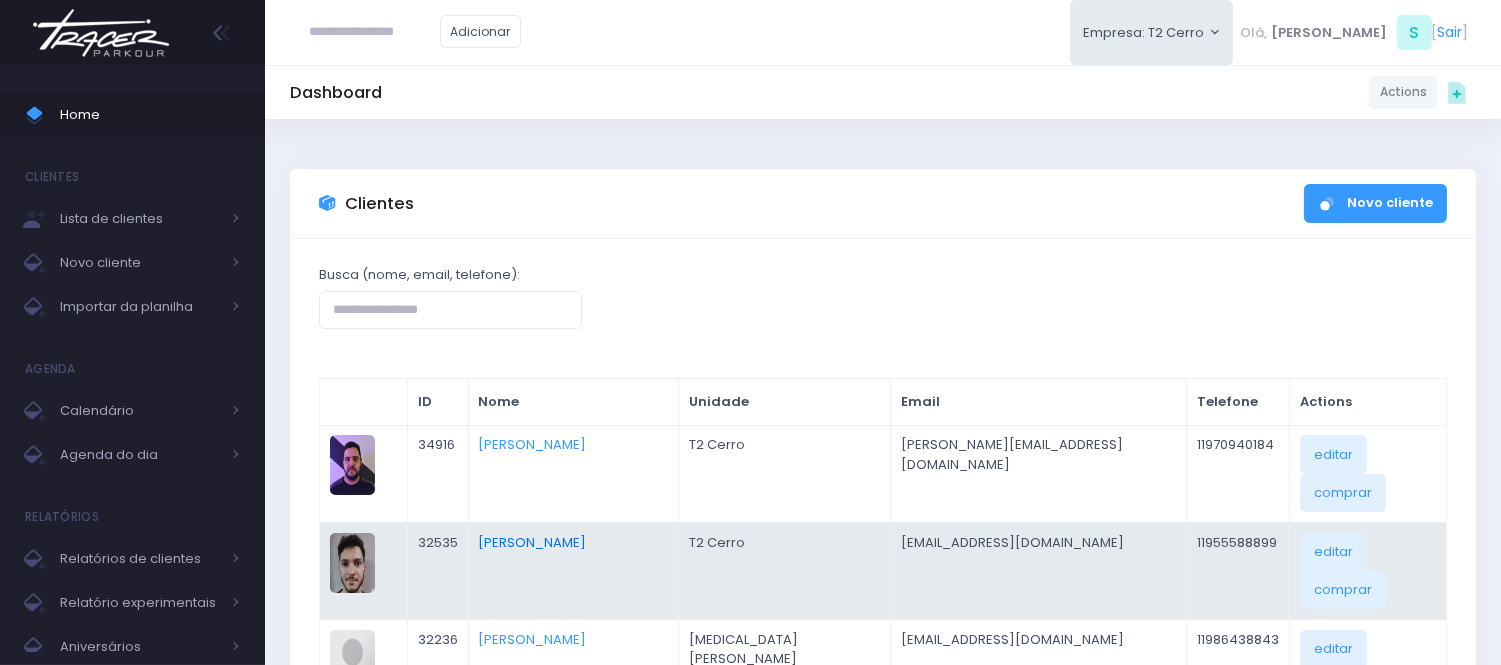 click on "[PERSON_NAME]" at bounding box center (532, 542) 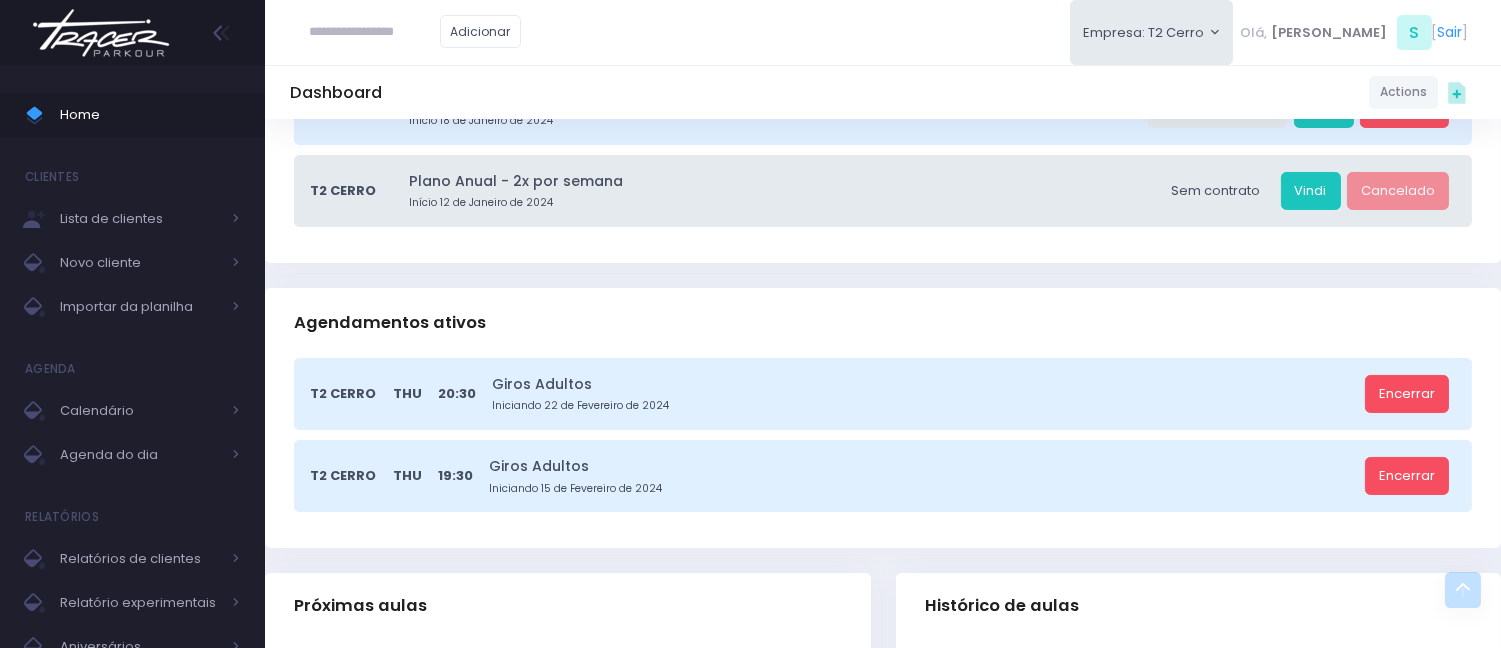 scroll, scrollTop: 222, scrollLeft: 0, axis: vertical 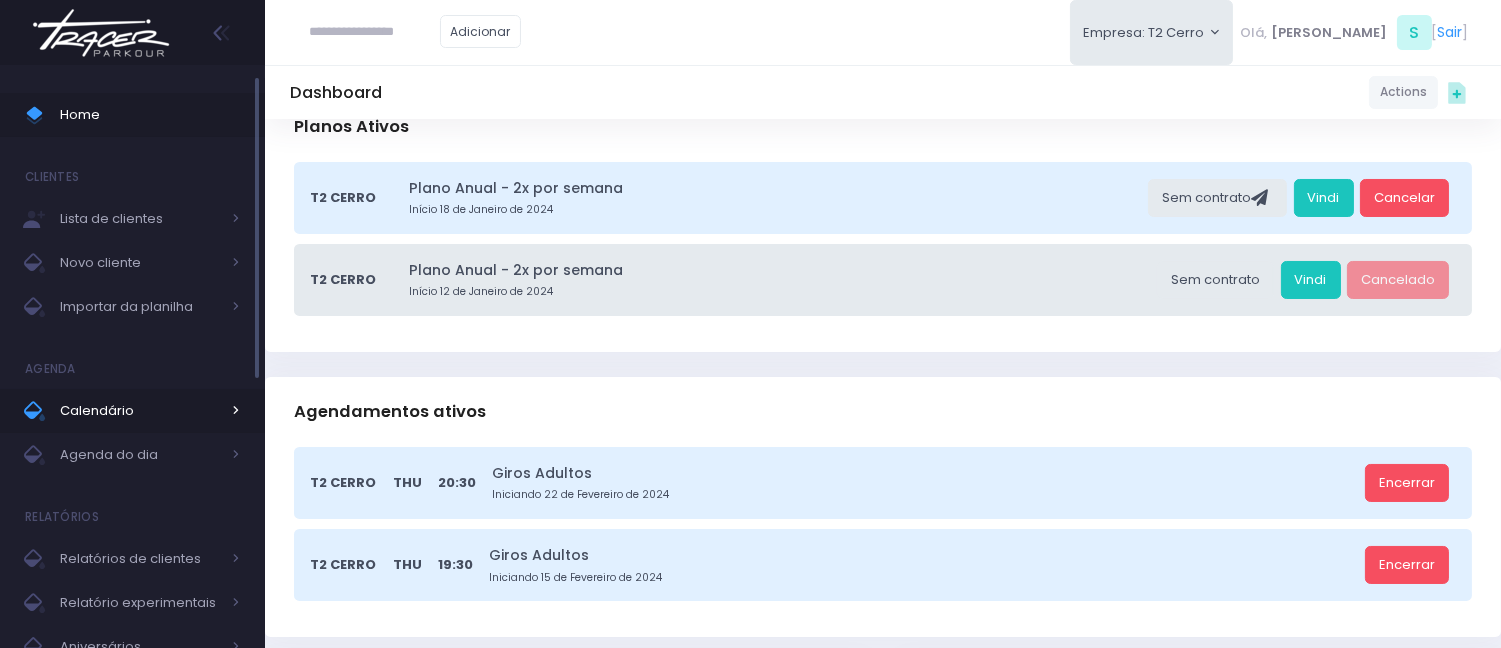 click on "Calendário" at bounding box center [132, 411] 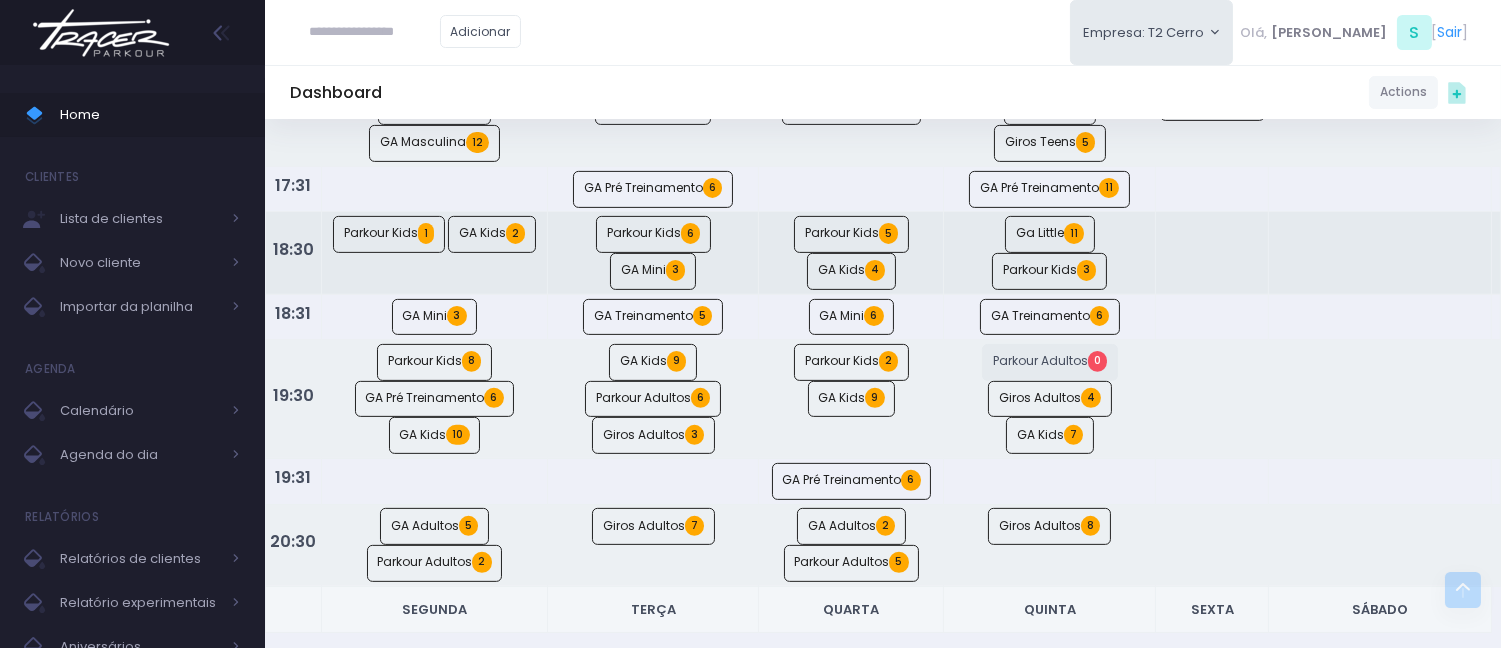 scroll, scrollTop: 1333, scrollLeft: 0, axis: vertical 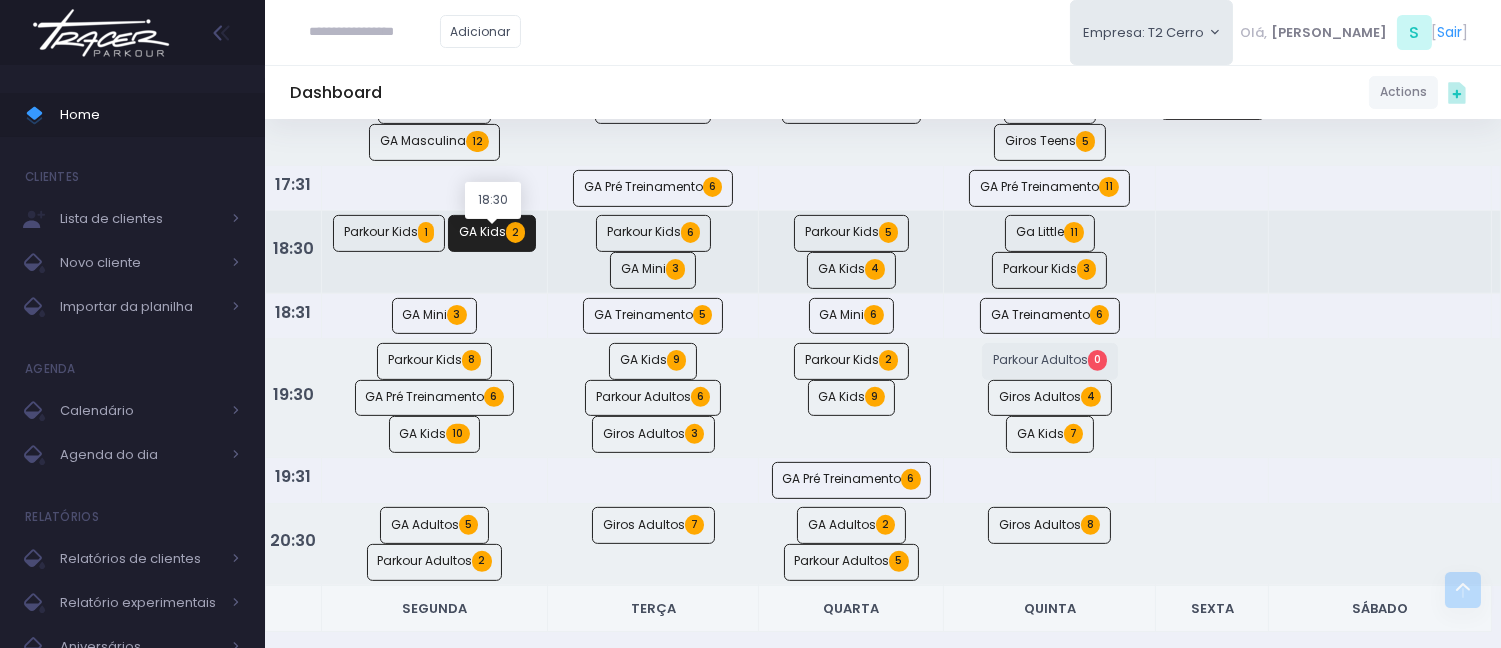 click on "2" at bounding box center [515, 232] 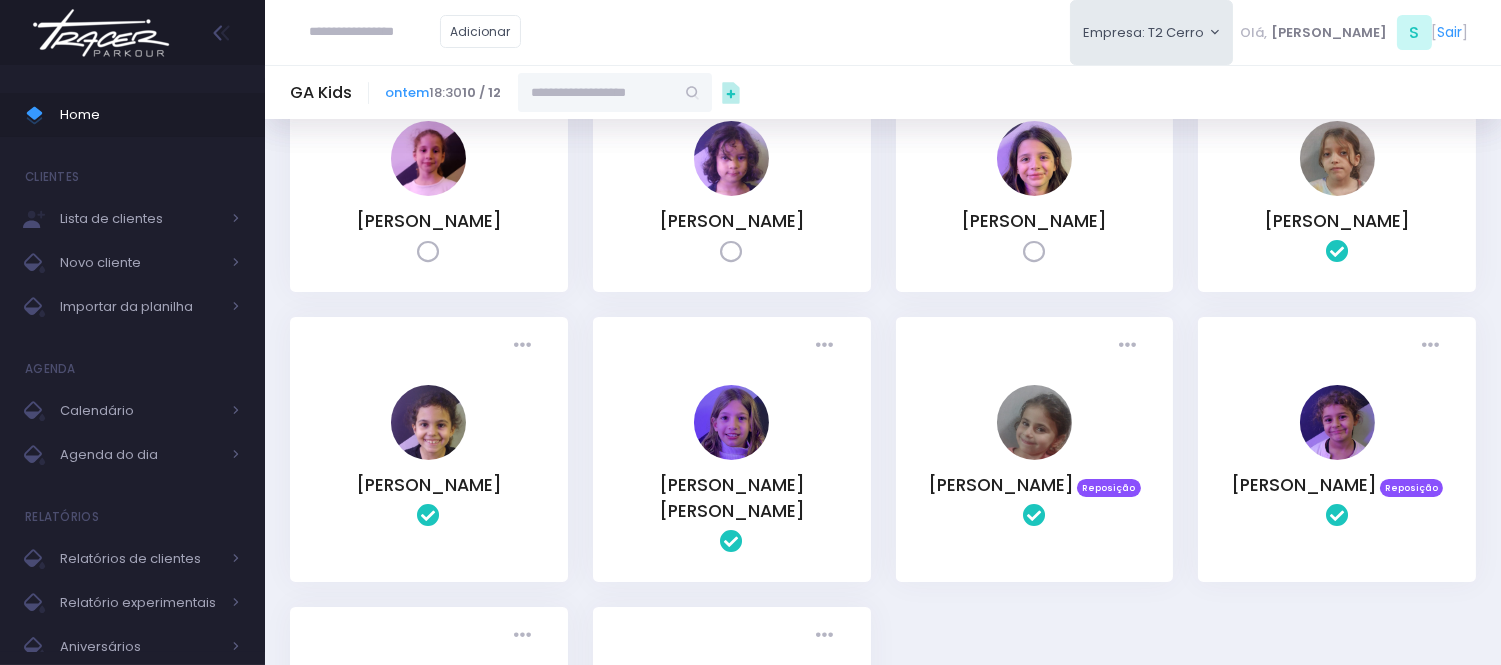 scroll, scrollTop: 222, scrollLeft: 0, axis: vertical 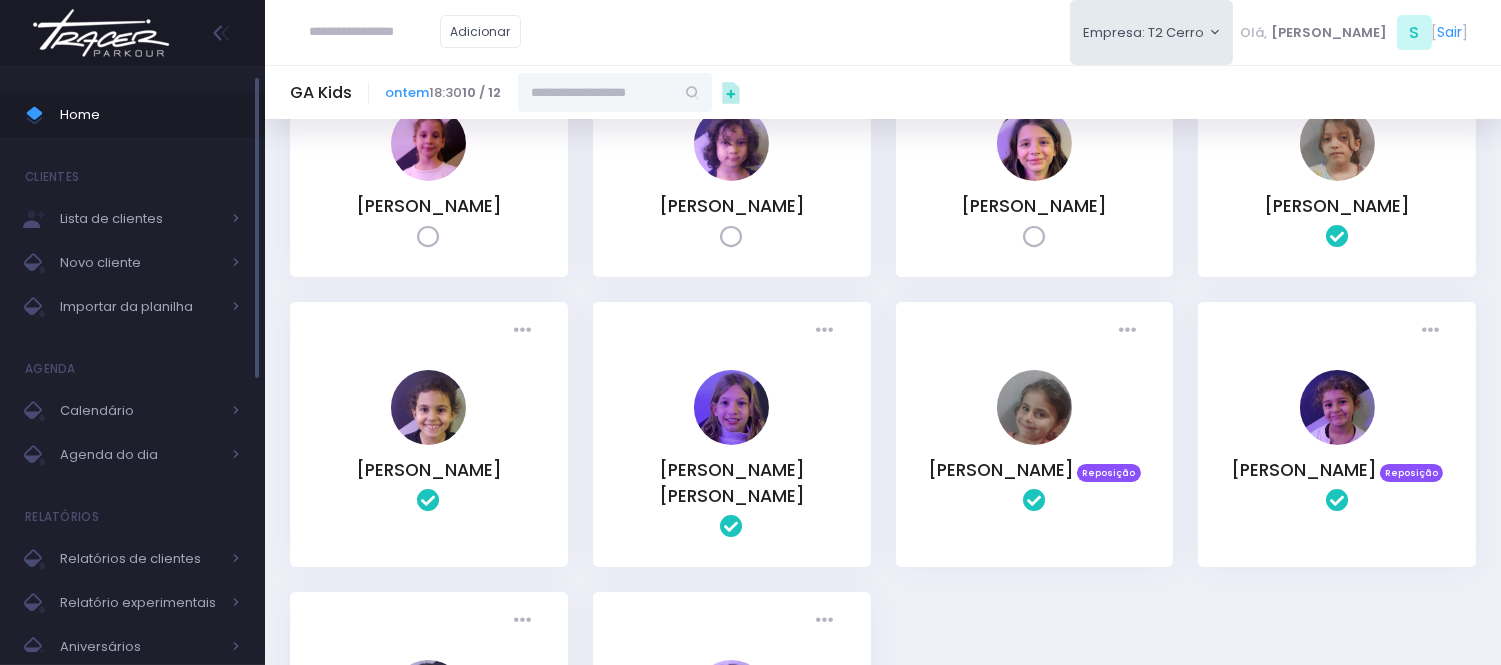 click on "Home" at bounding box center (150, 115) 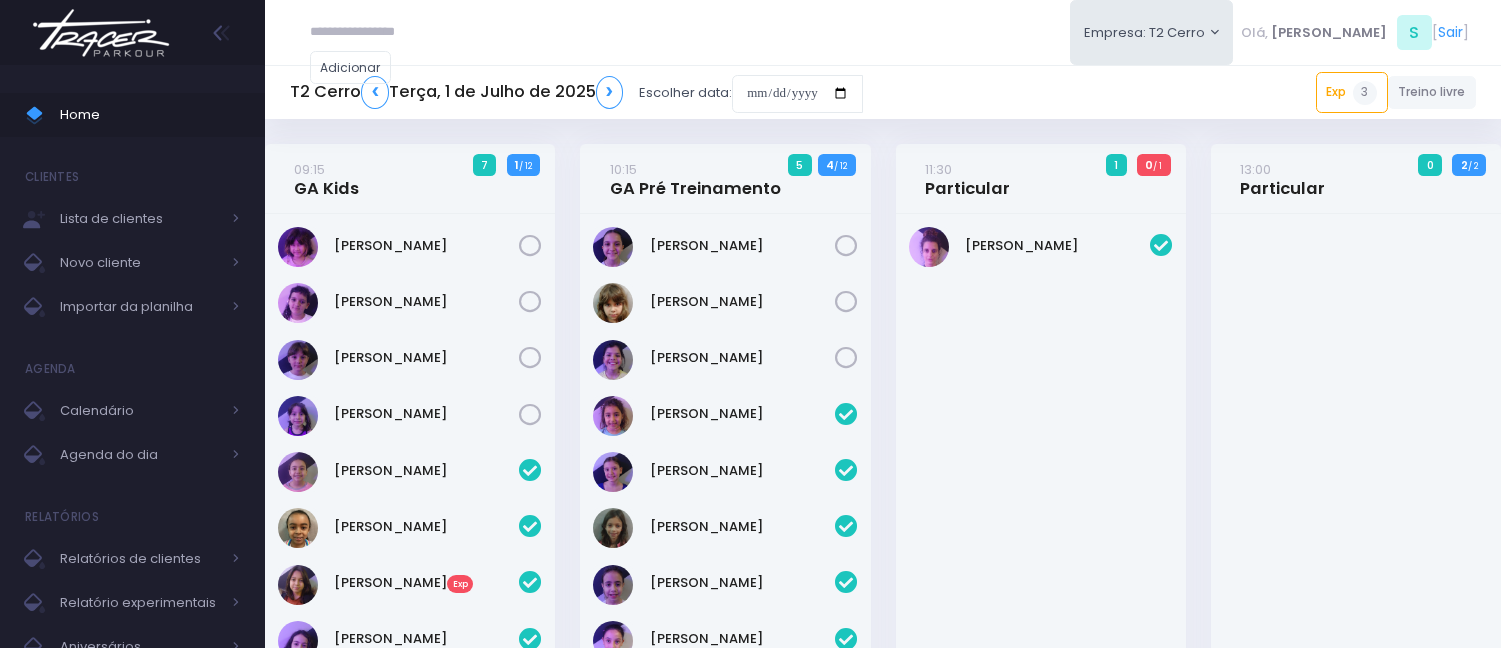 scroll, scrollTop: 3167, scrollLeft: 0, axis: vertical 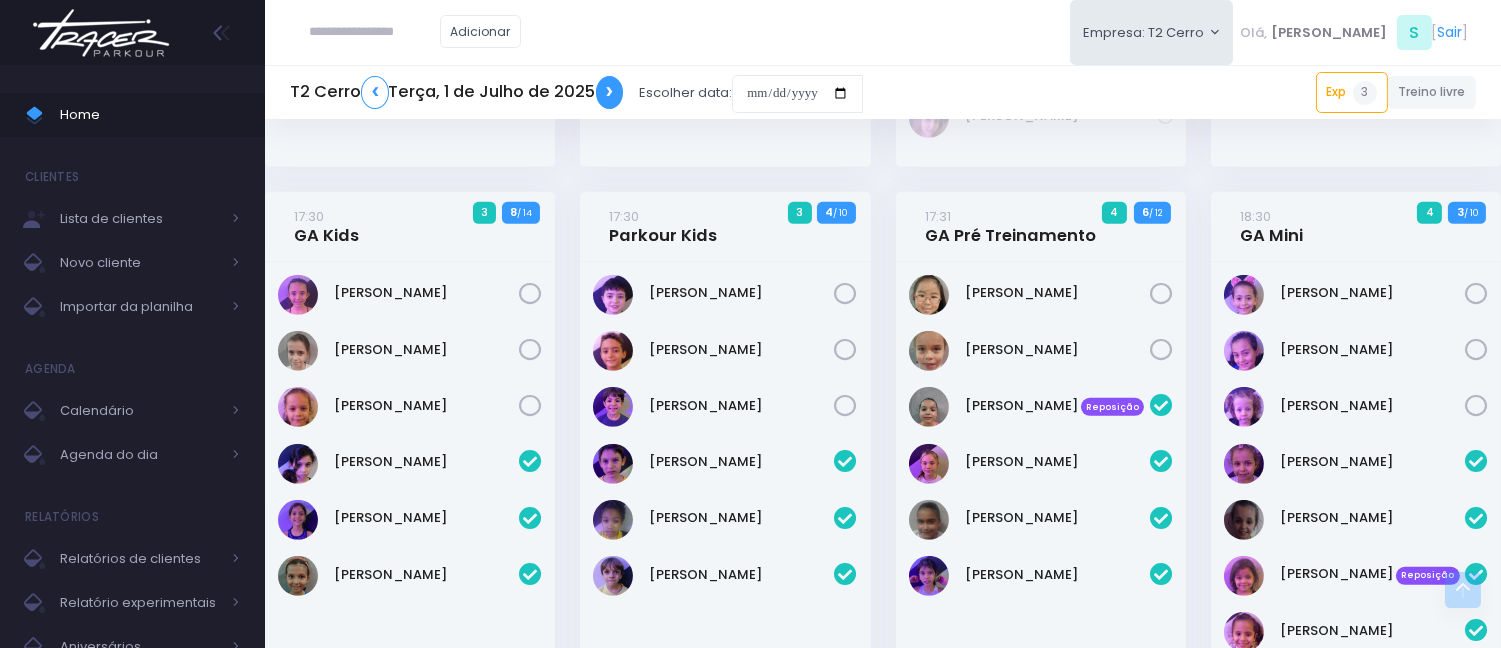 click on "❯" at bounding box center [610, 92] 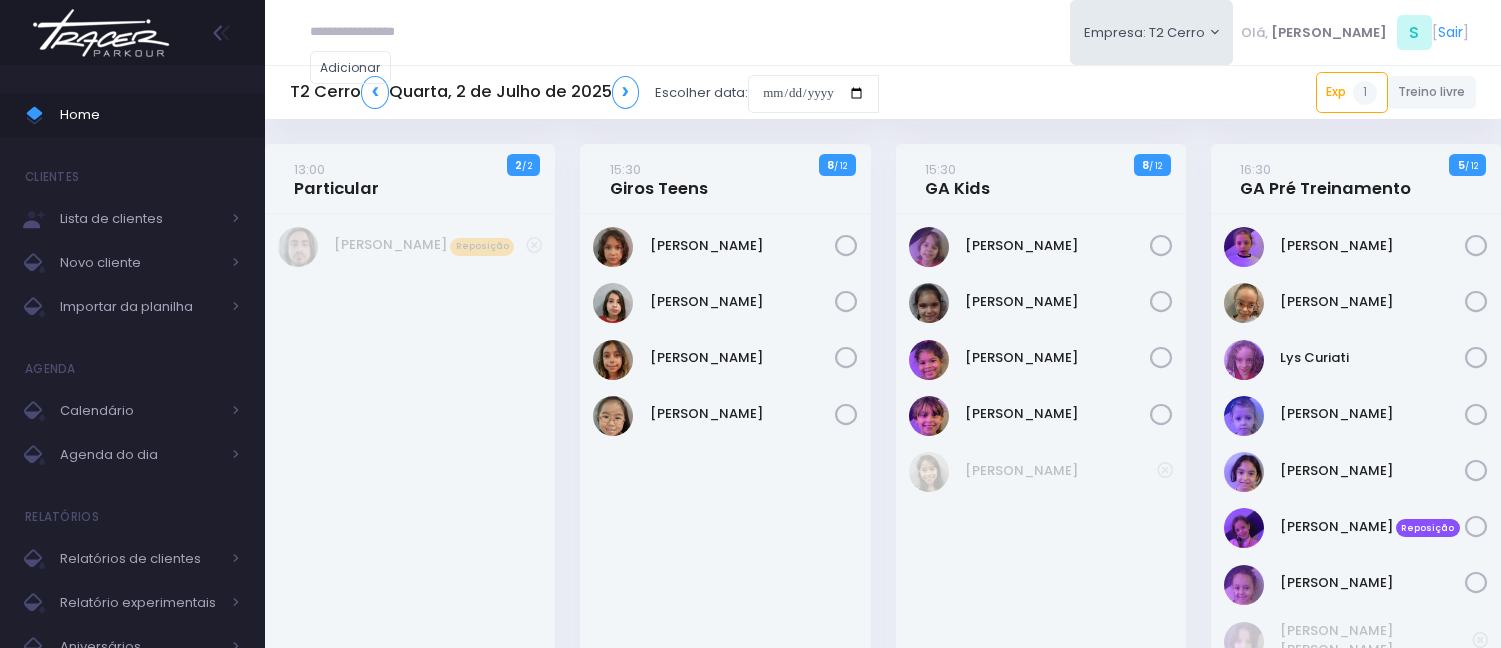scroll, scrollTop: 0, scrollLeft: 0, axis: both 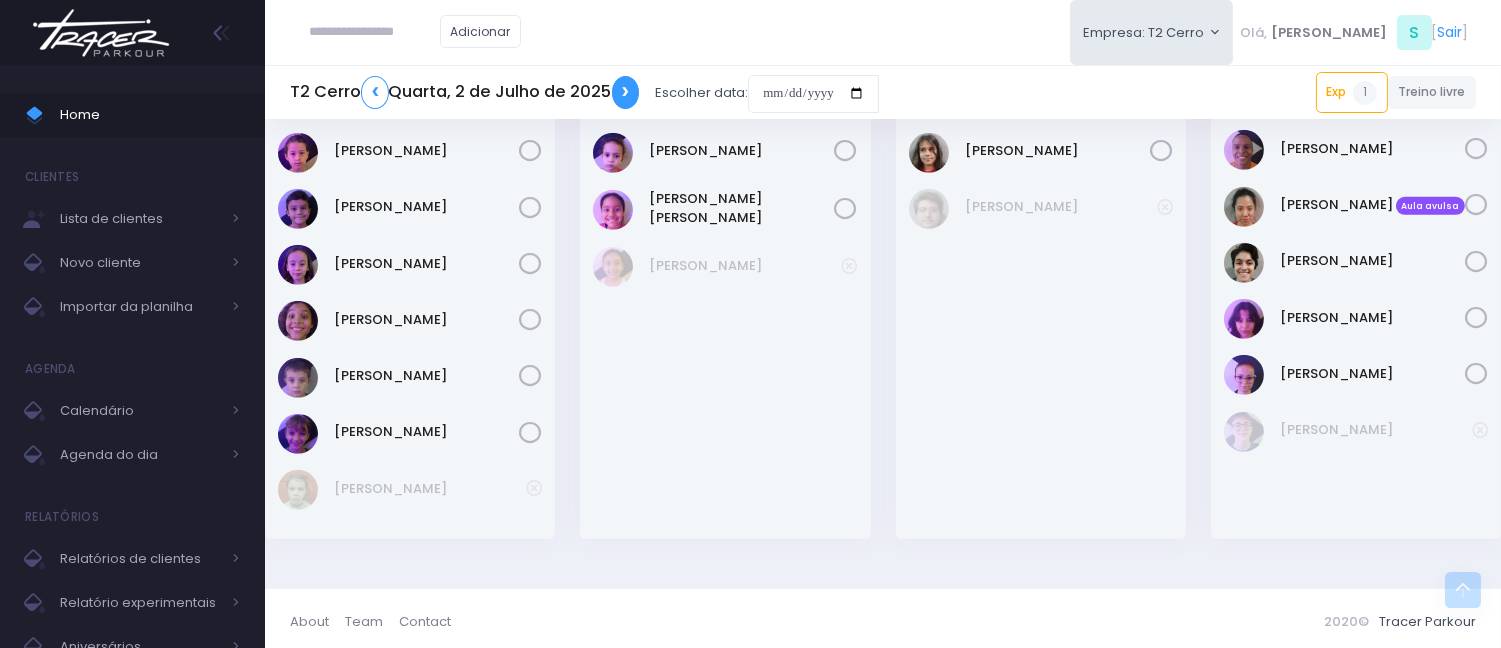 click on "❯" at bounding box center (626, 92) 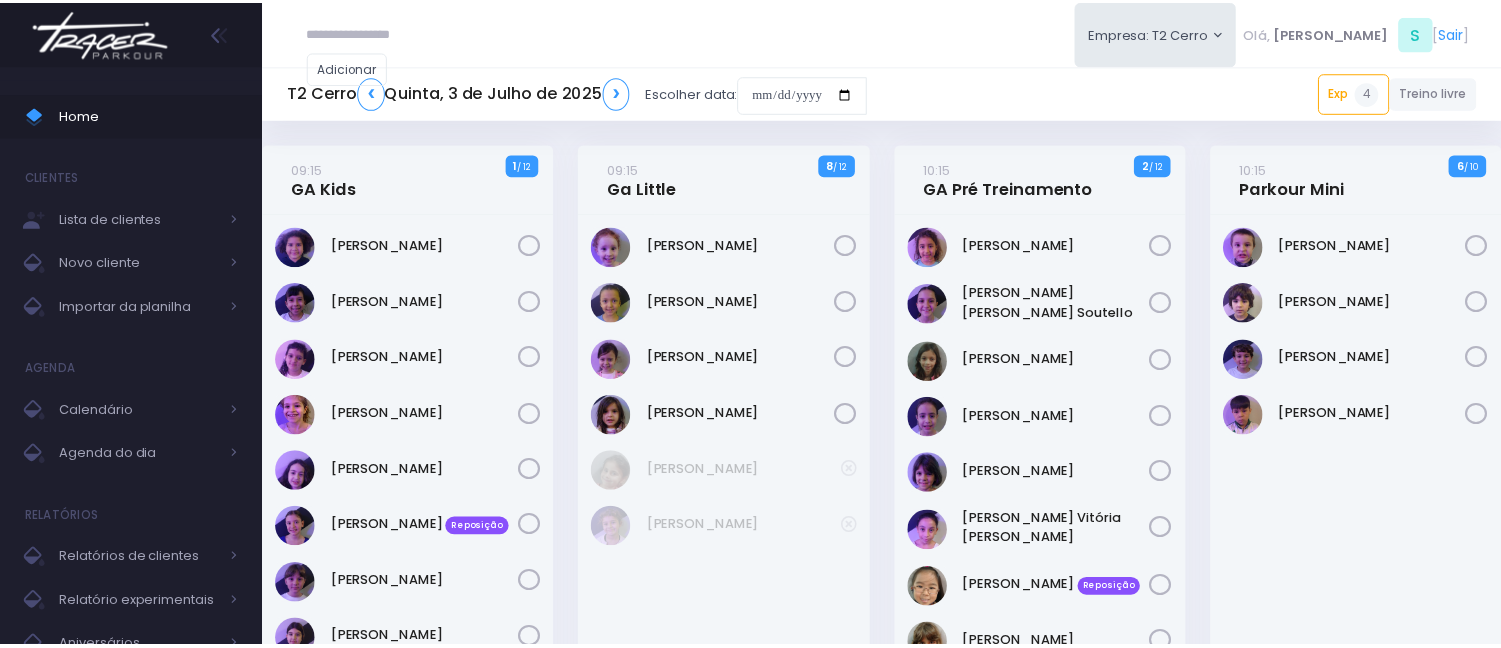 scroll, scrollTop: 0, scrollLeft: 0, axis: both 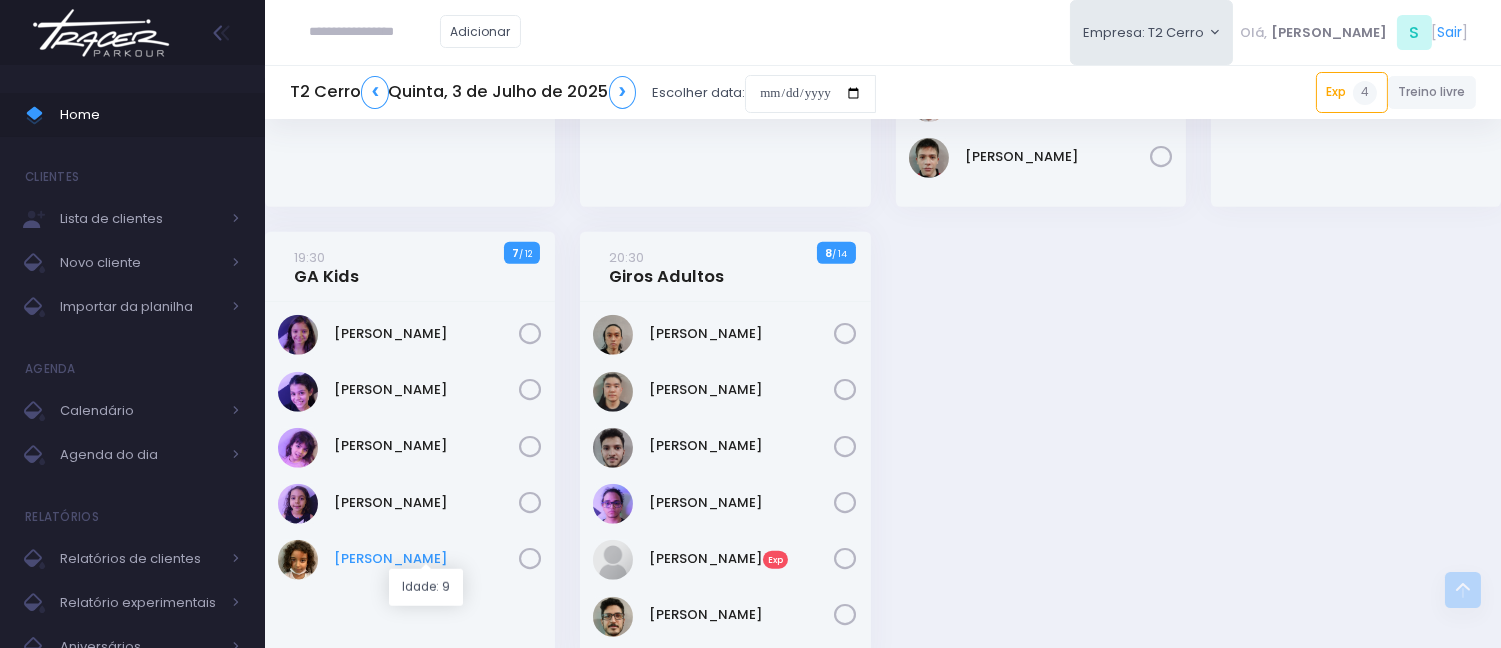 click on "Tereza Da Cruz" at bounding box center [426, 559] 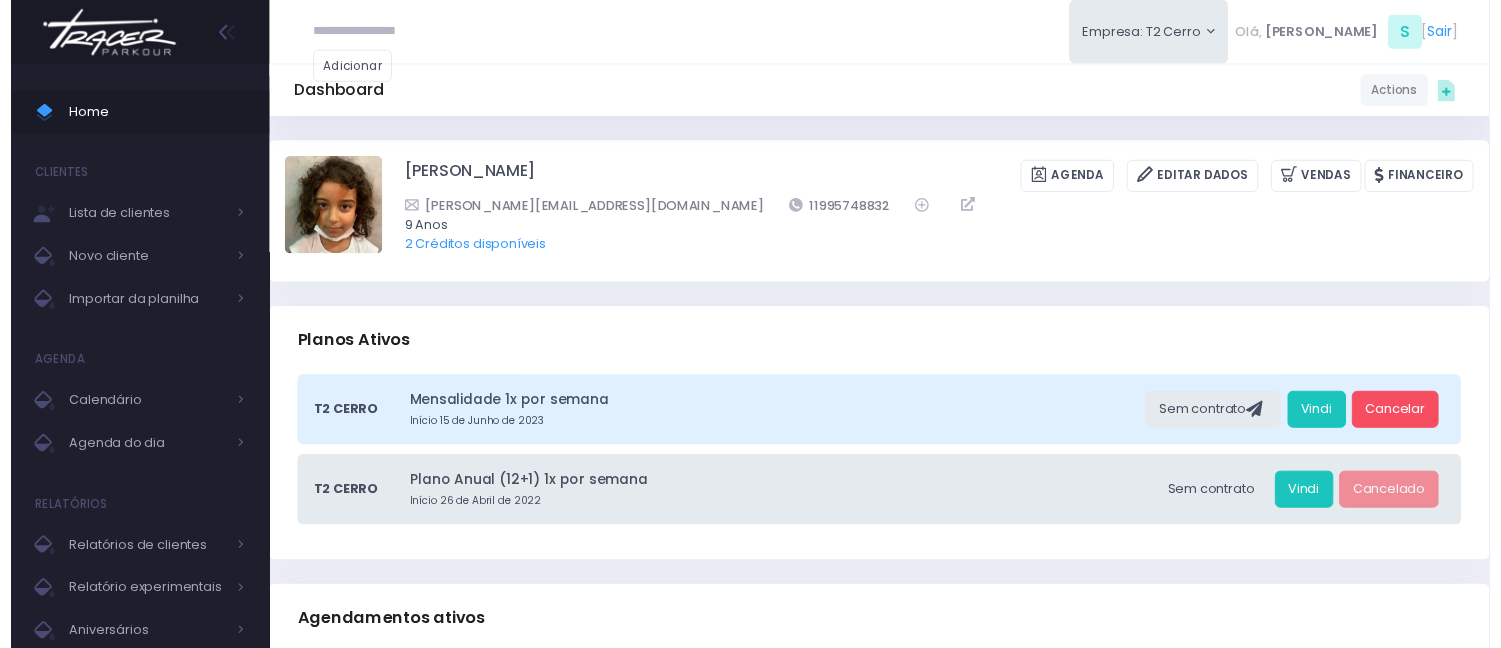 scroll, scrollTop: 0, scrollLeft: 0, axis: both 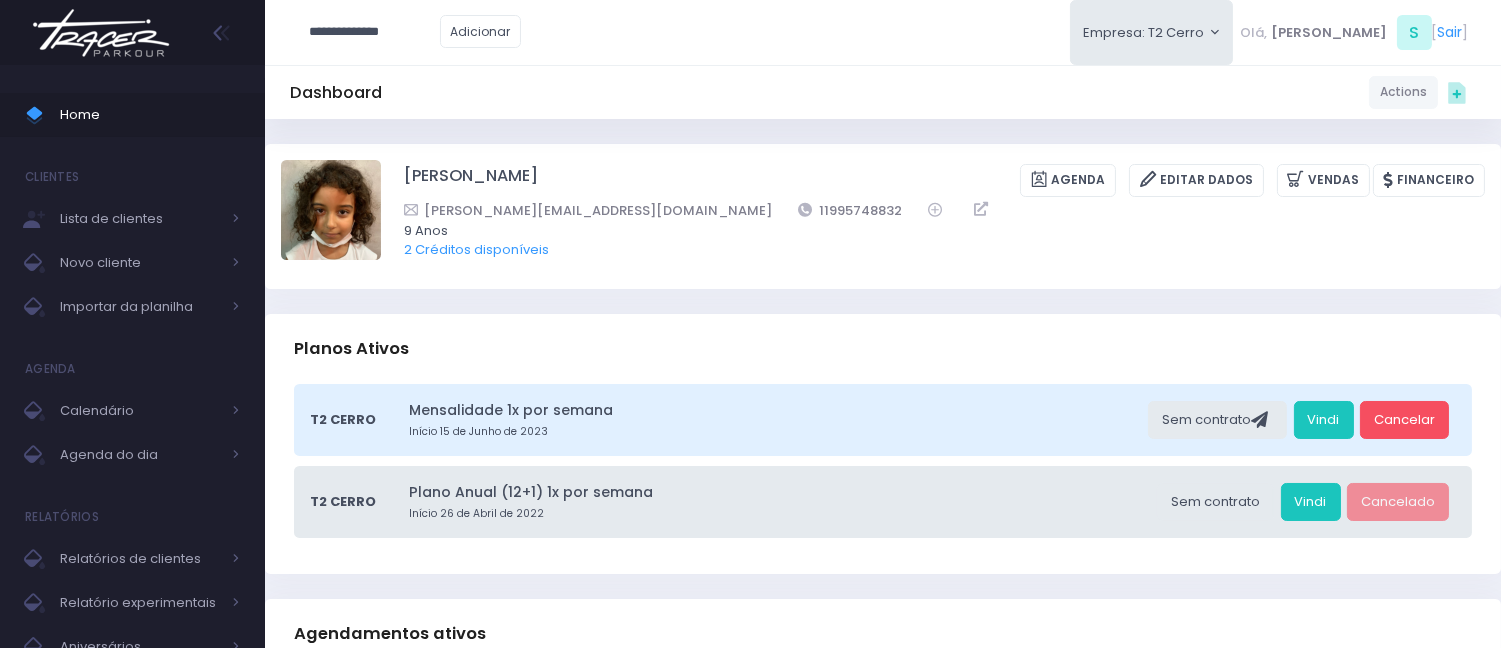 type on "**********" 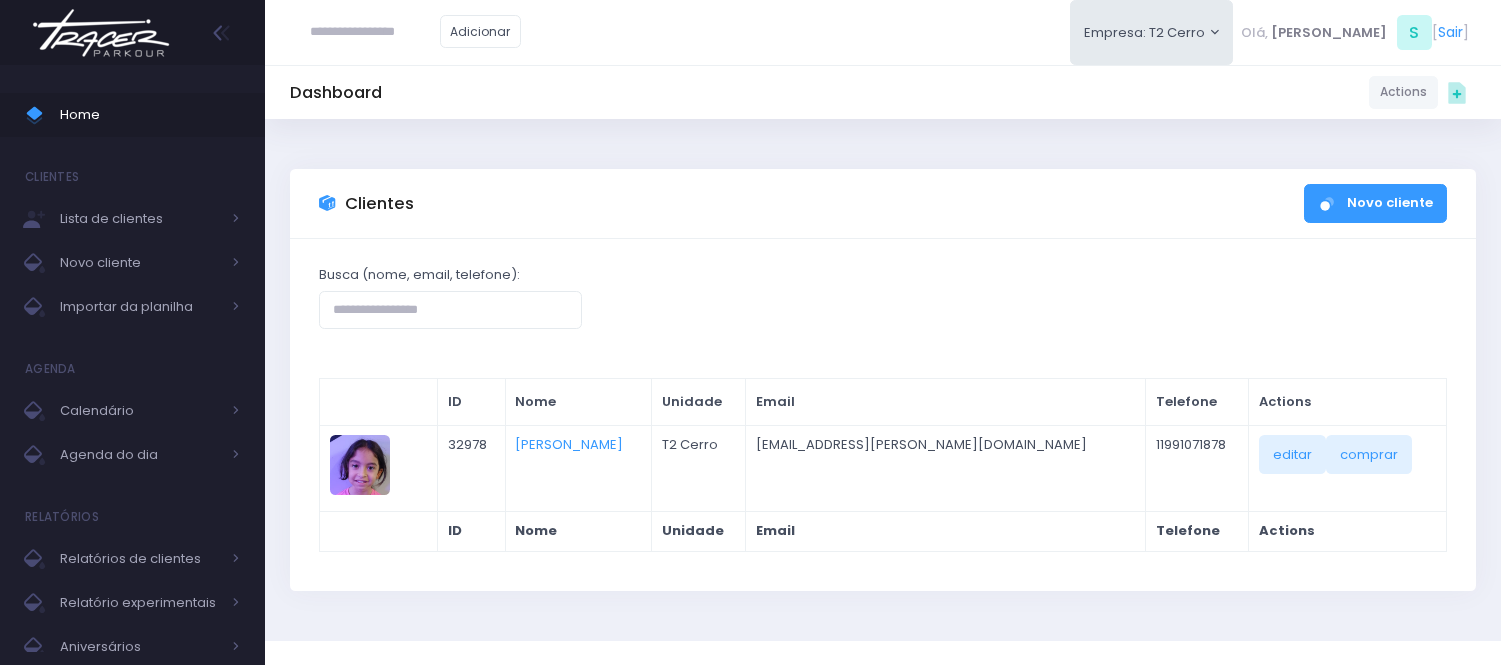 scroll, scrollTop: 0, scrollLeft: 0, axis: both 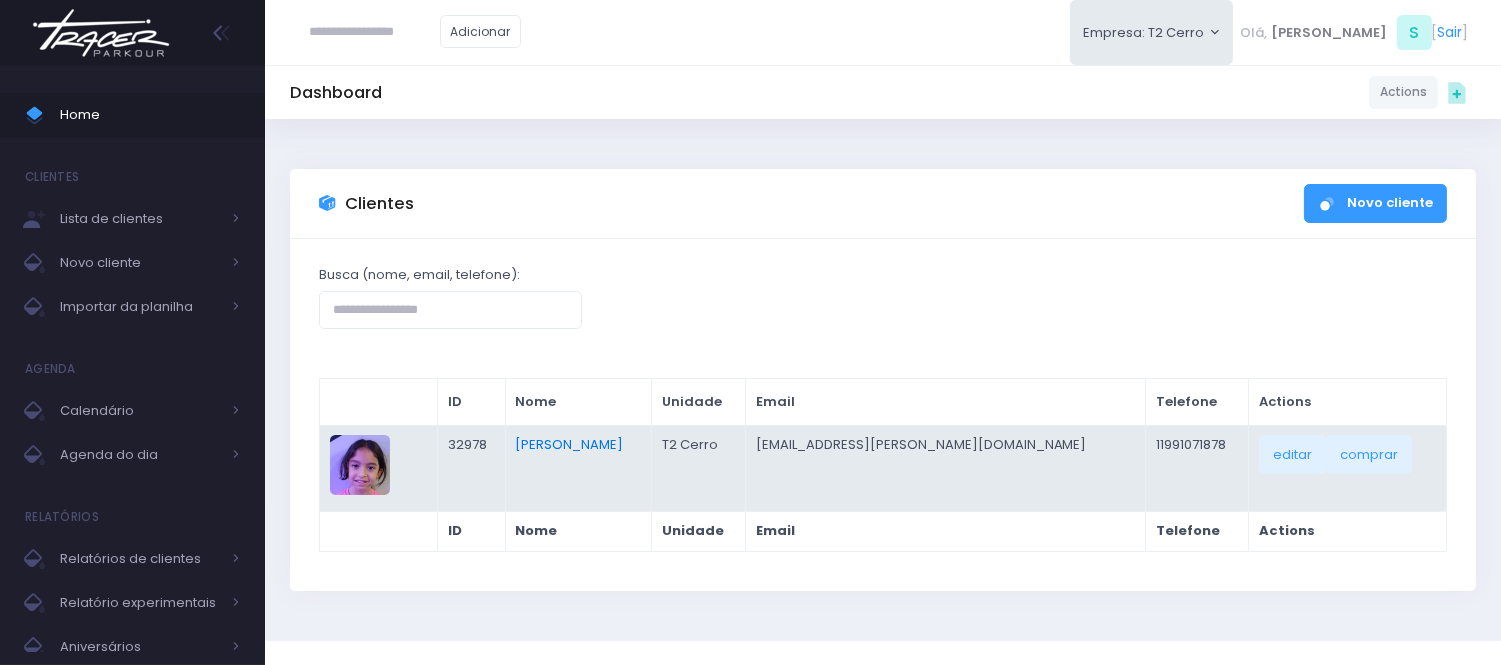 click on "[PERSON_NAME]" at bounding box center [569, 444] 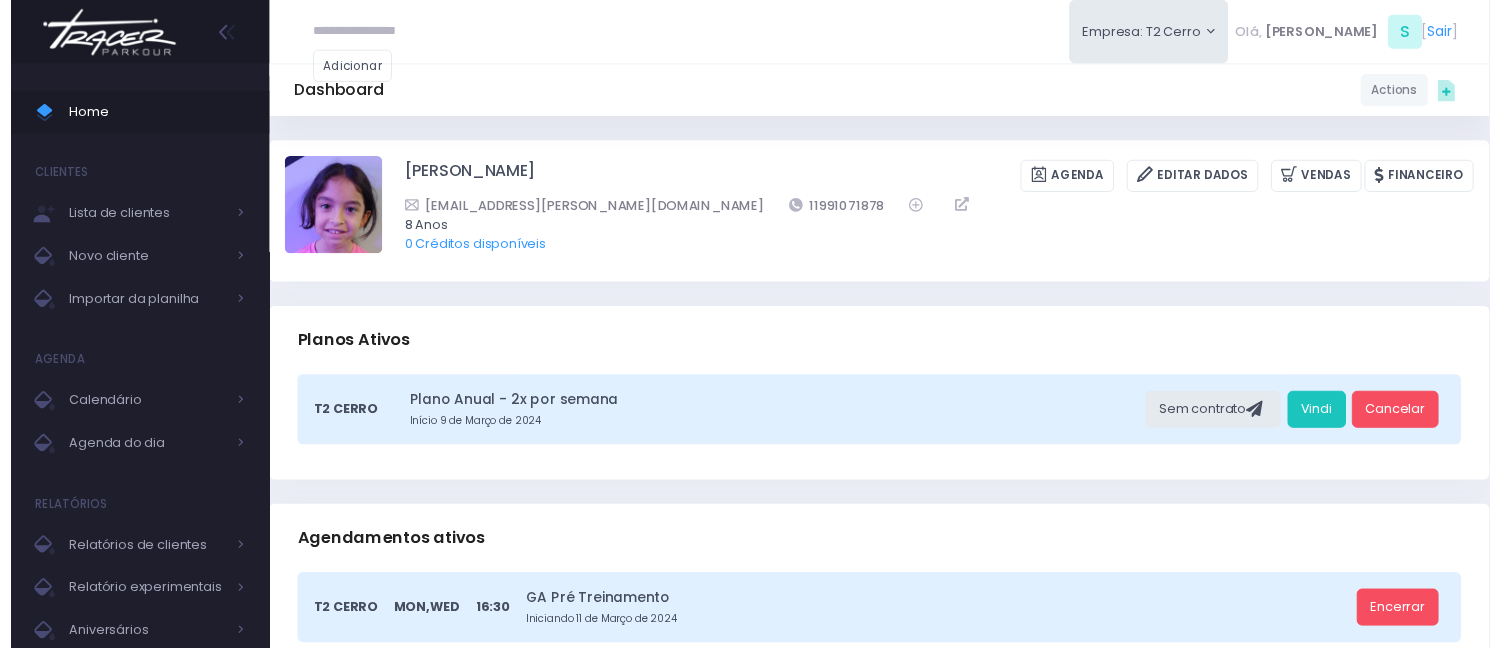 scroll, scrollTop: 0, scrollLeft: 0, axis: both 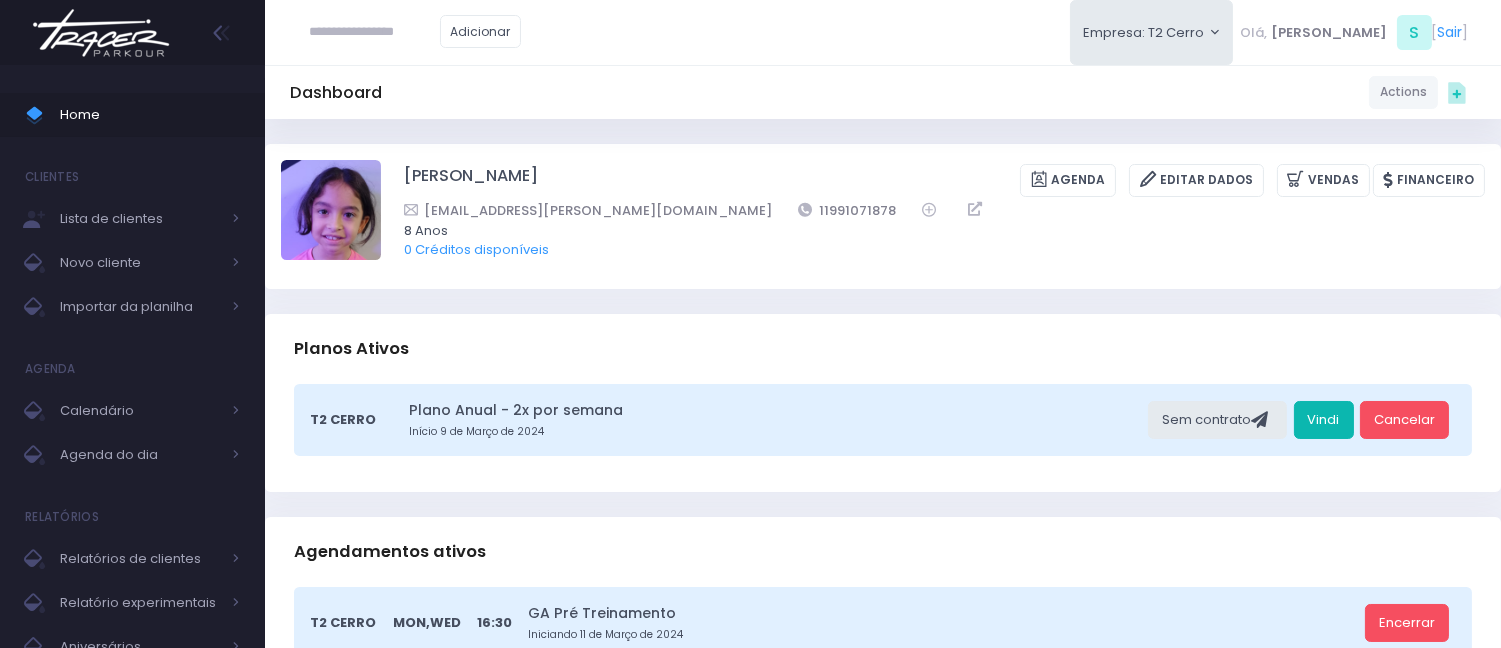 drag, startPoint x: 1317, startPoint y: 398, endPoint x: 1322, endPoint y: 418, distance: 20.615528 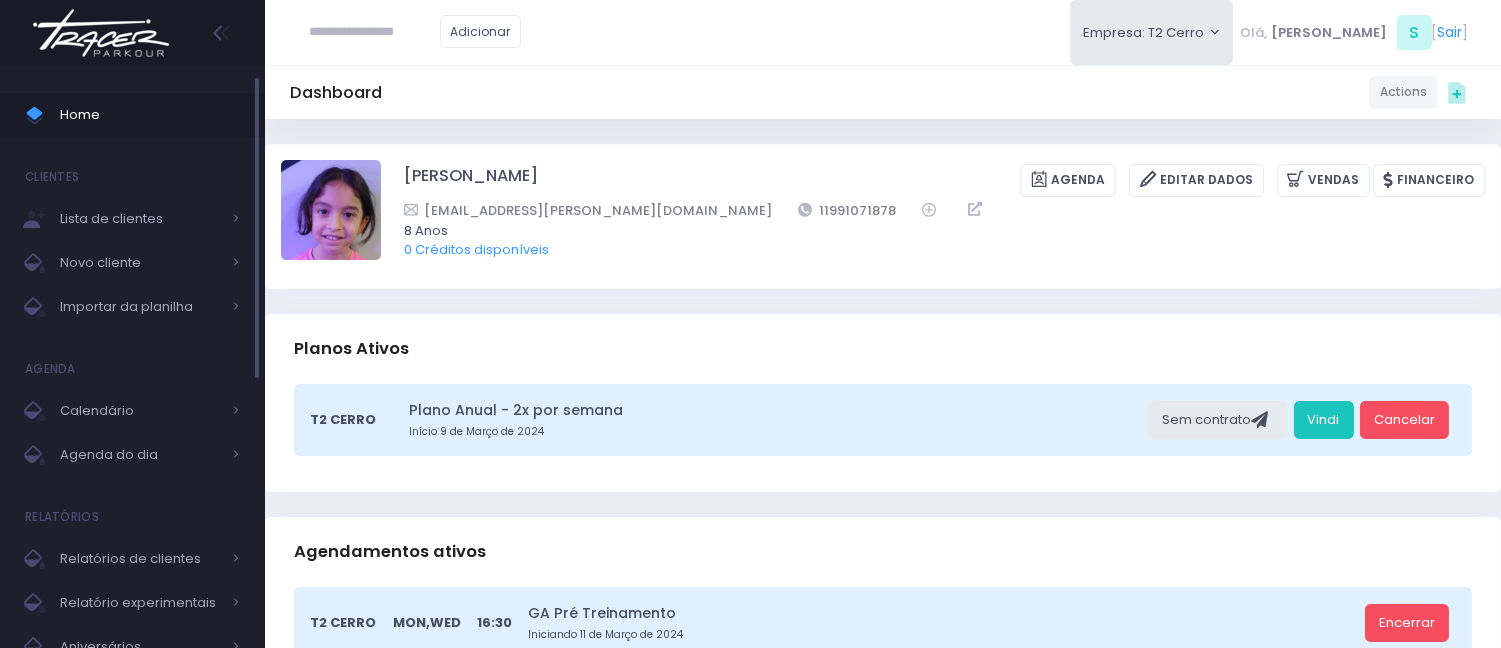 click on "Home" at bounding box center (150, 115) 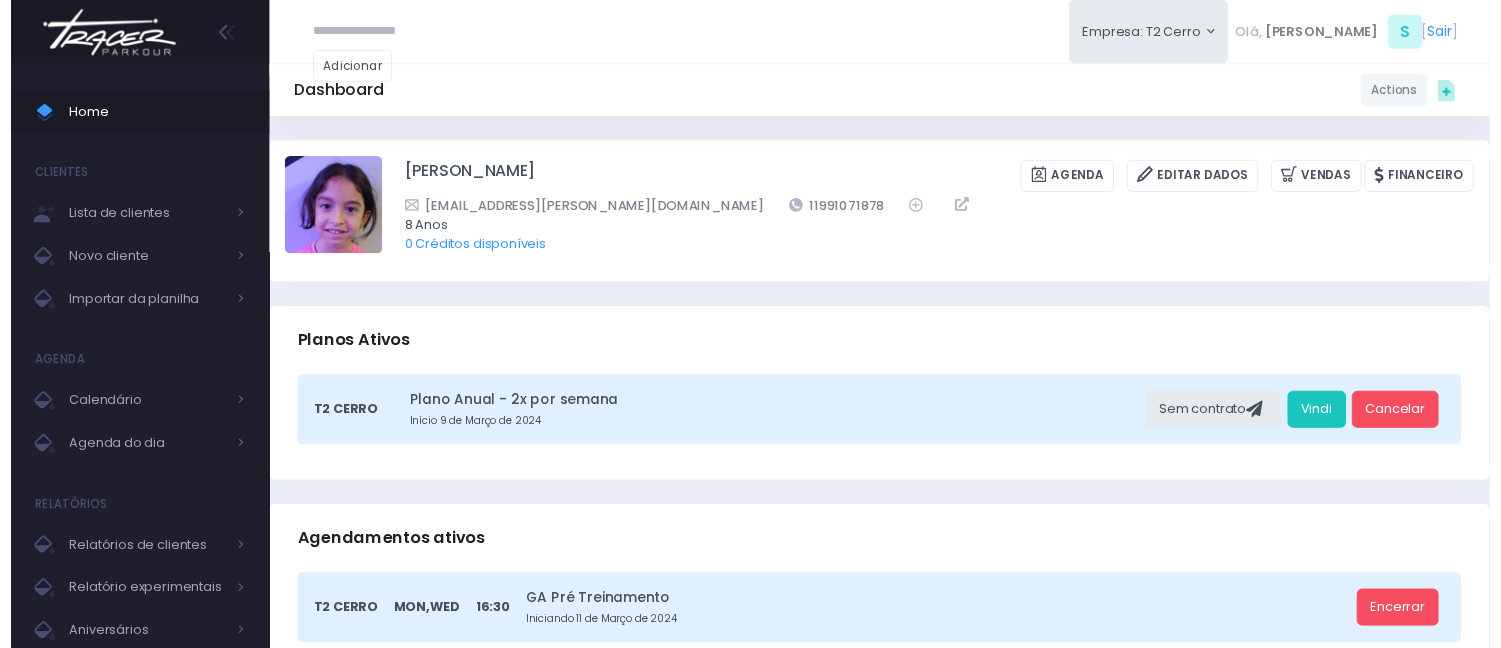 scroll, scrollTop: 0, scrollLeft: 0, axis: both 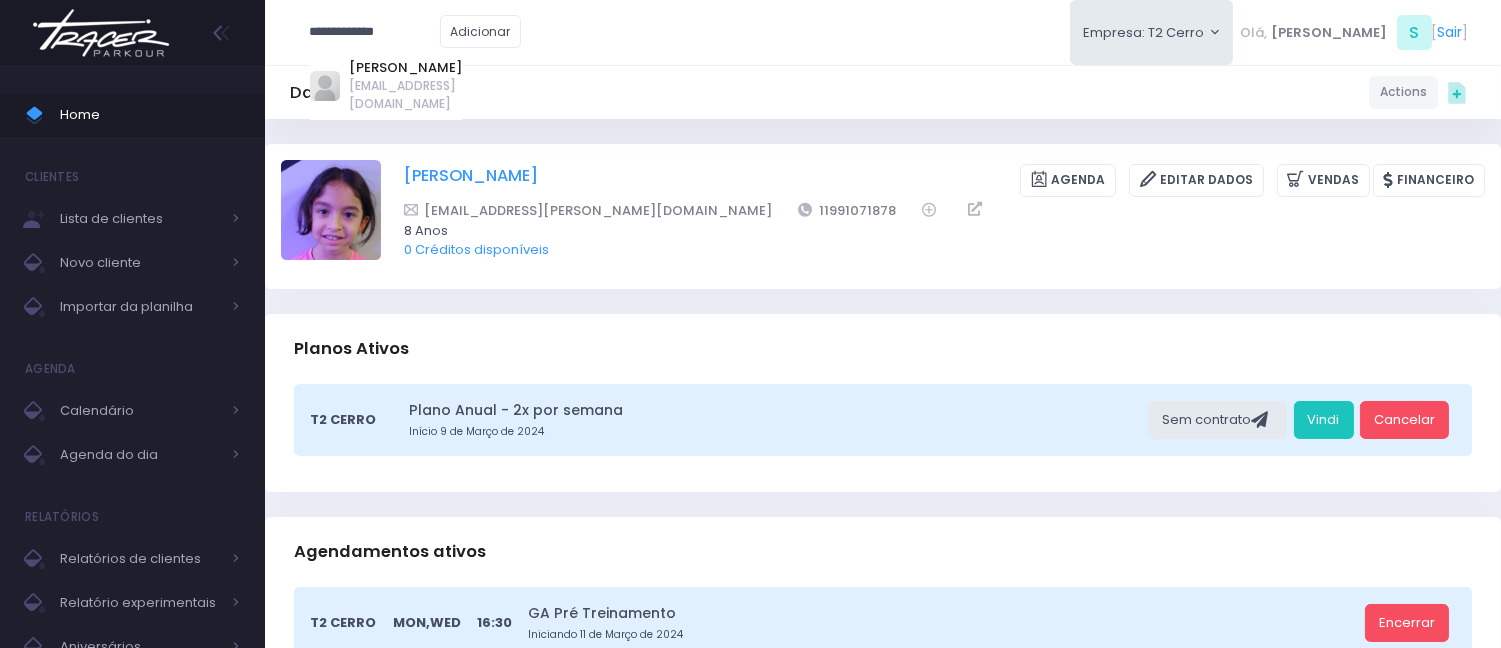 type on "**********" 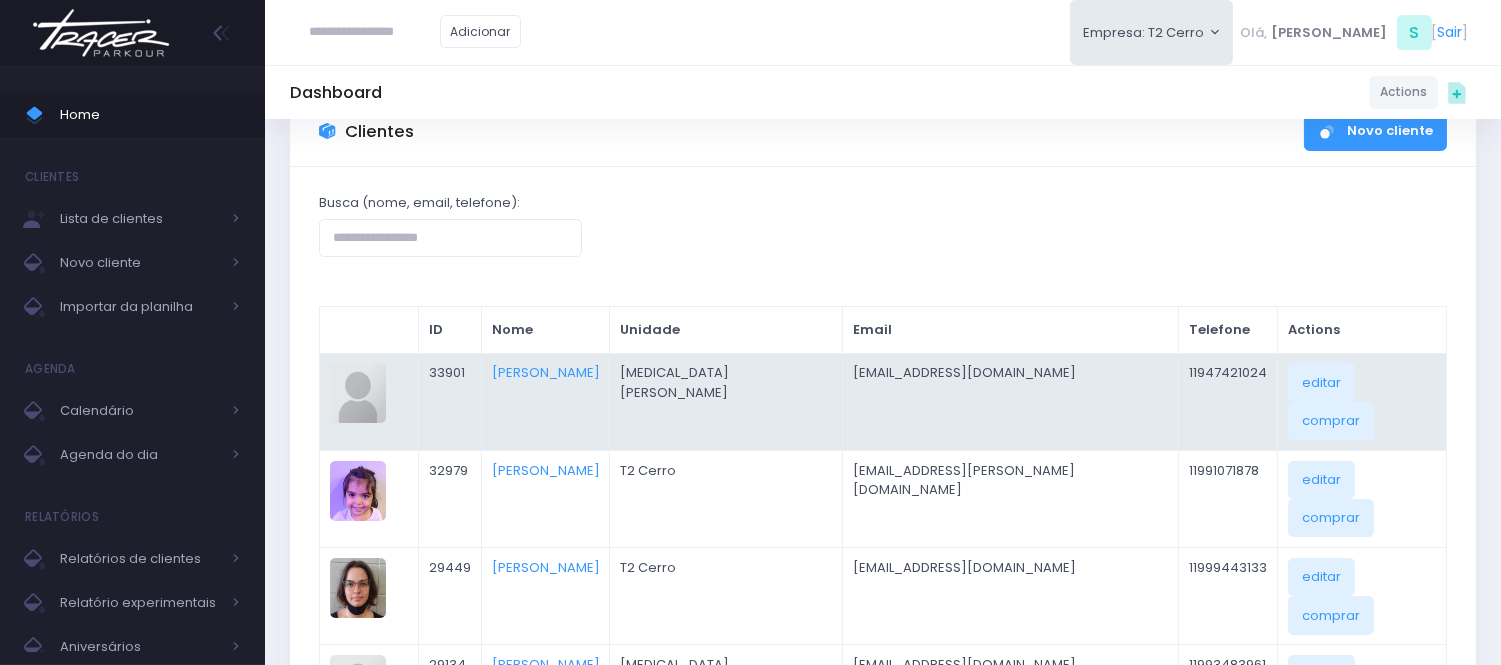 scroll, scrollTop: 111, scrollLeft: 0, axis: vertical 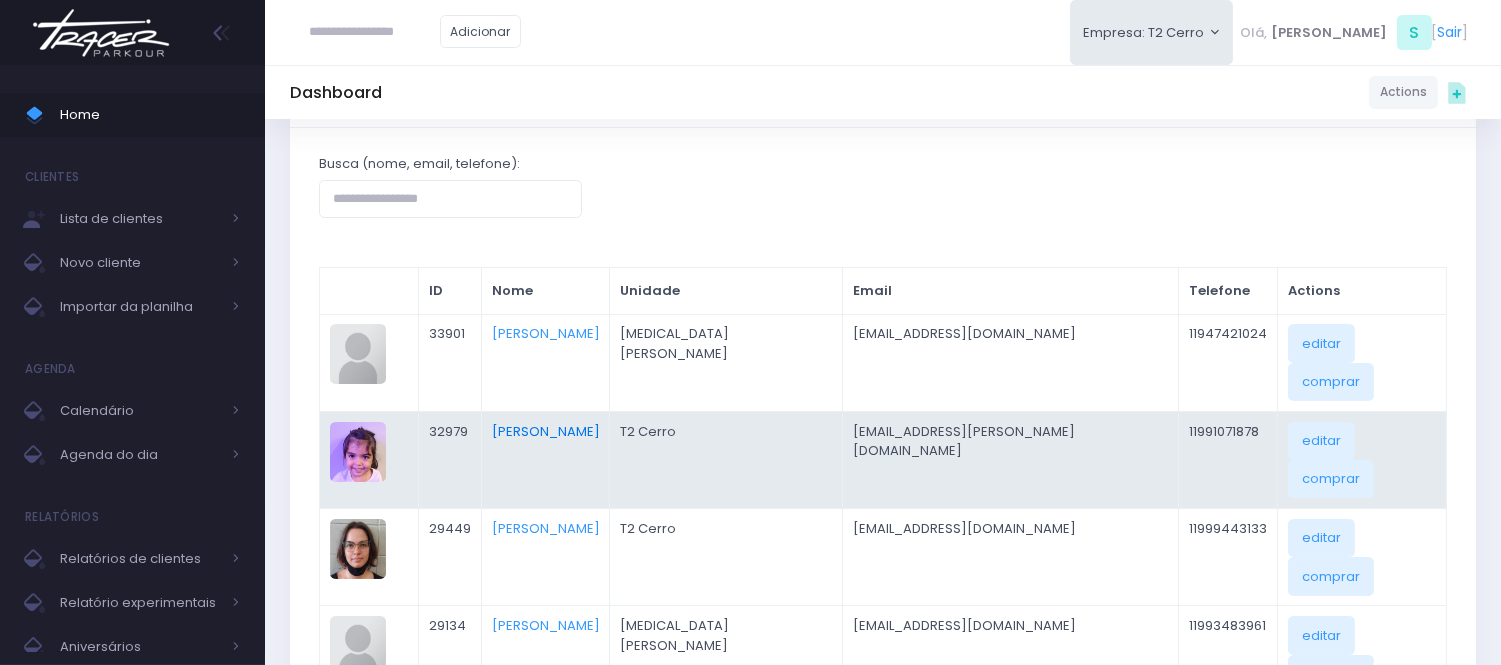 click on "[PERSON_NAME]" at bounding box center (546, 431) 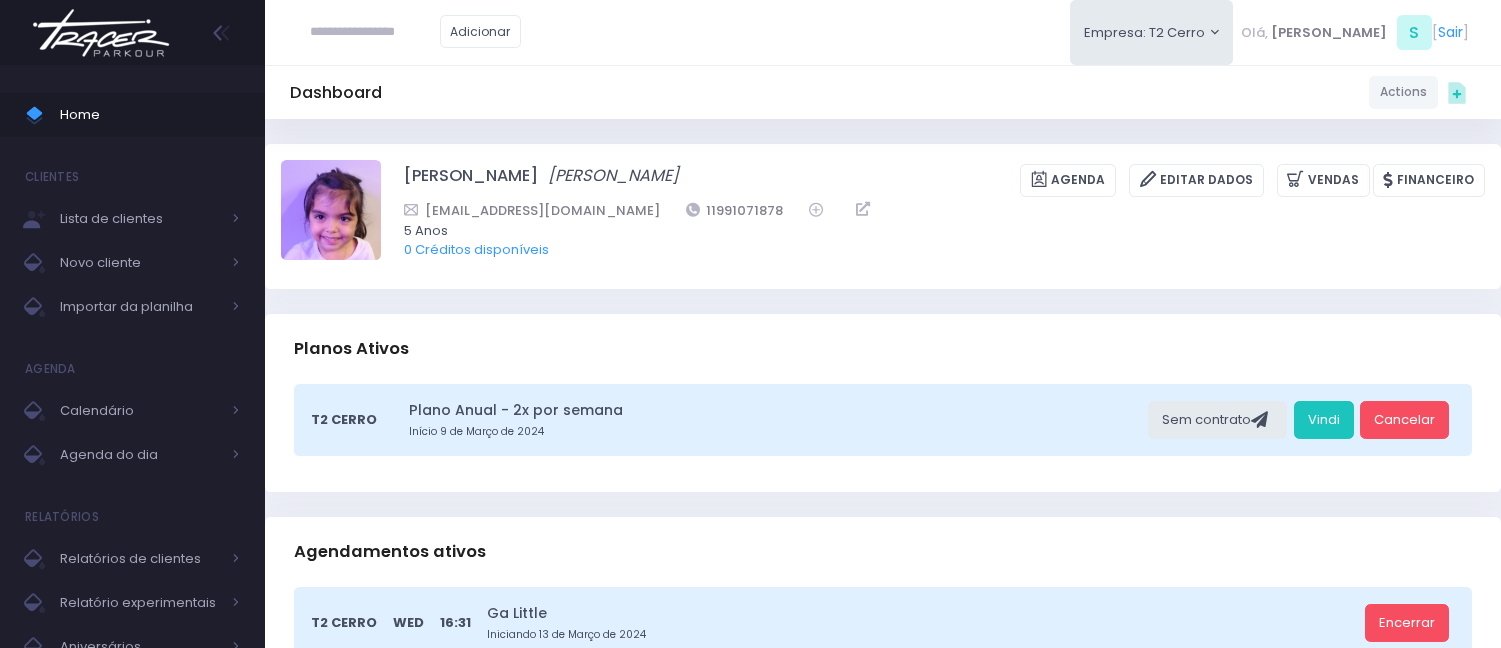 scroll, scrollTop: 0, scrollLeft: 0, axis: both 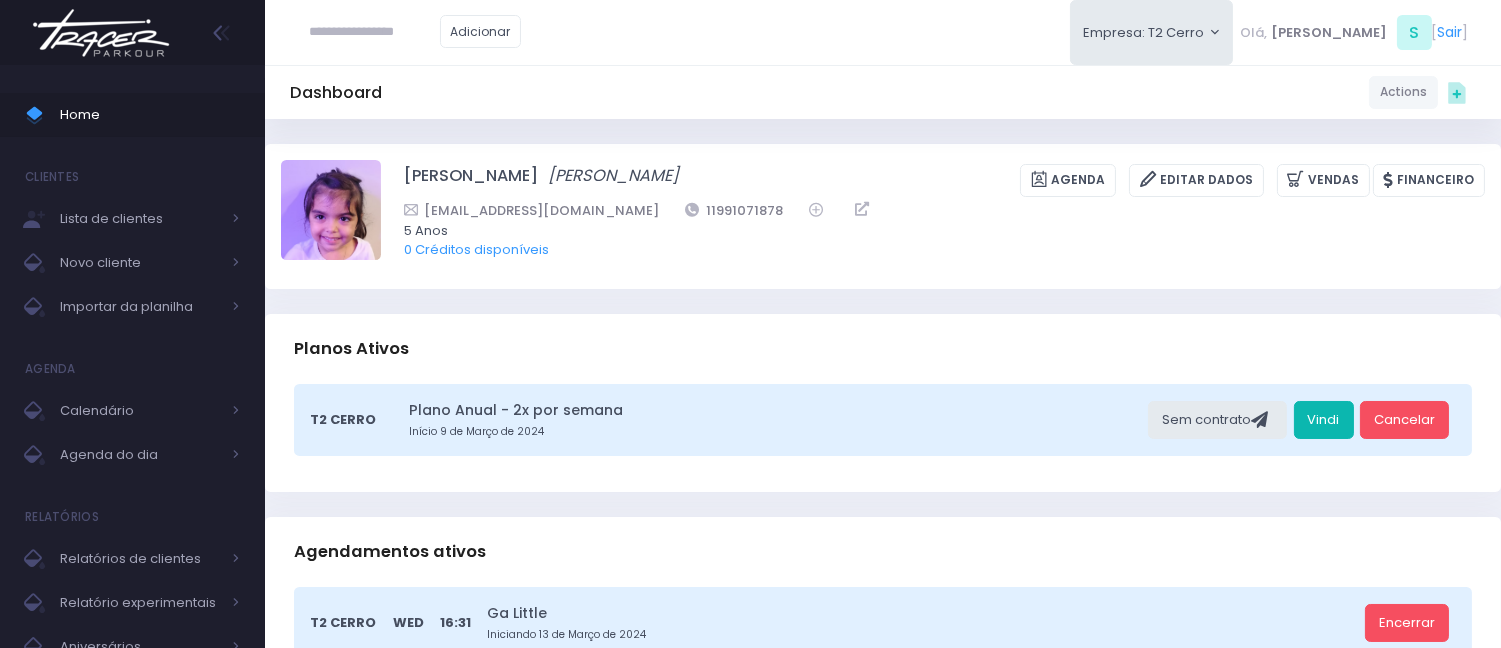 click on "Vindi" at bounding box center (1324, 420) 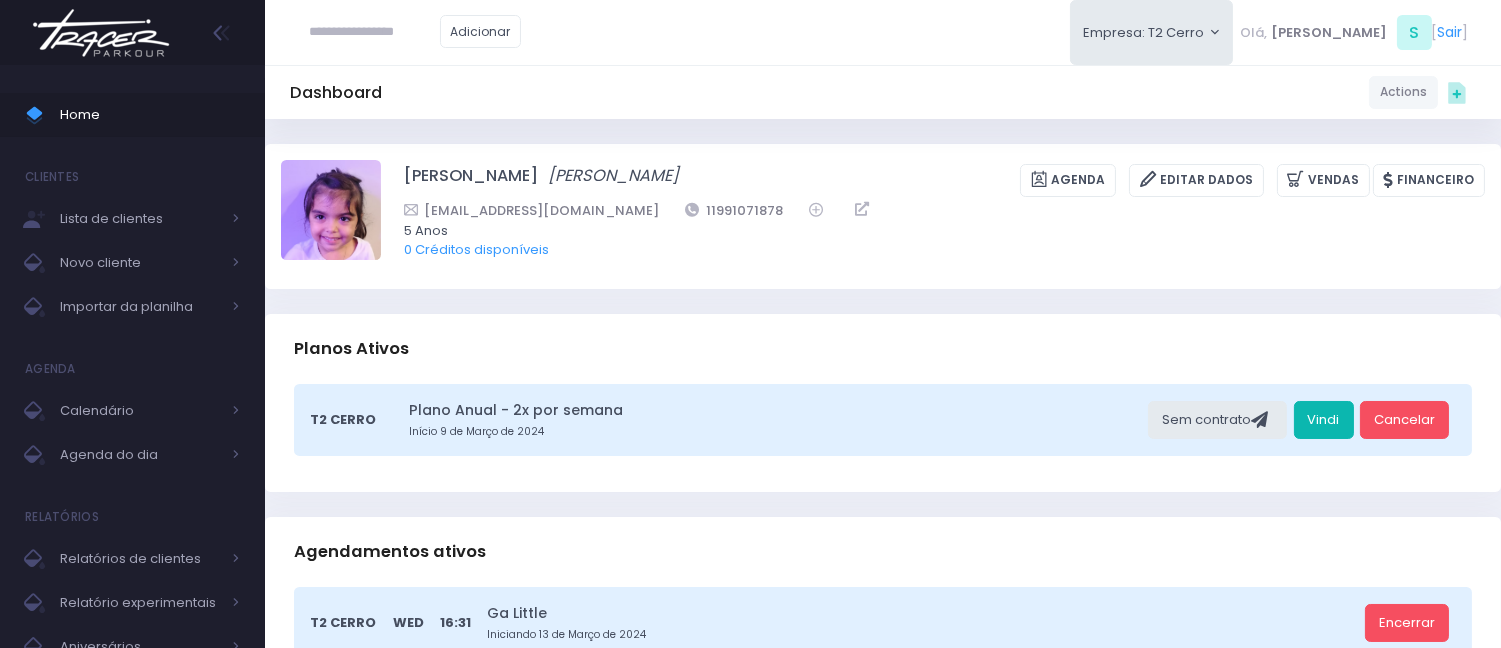 click on "Vindi" at bounding box center (1324, 420) 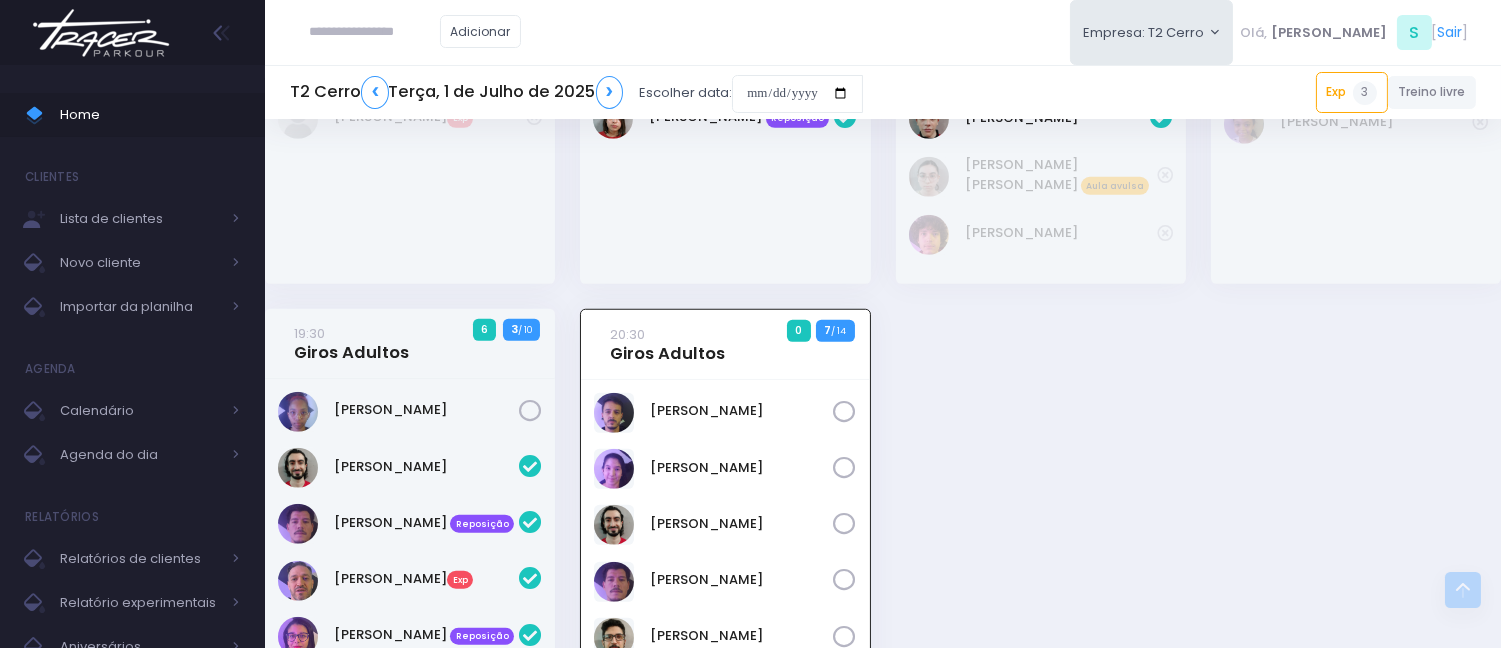 scroll, scrollTop: 2834, scrollLeft: 0, axis: vertical 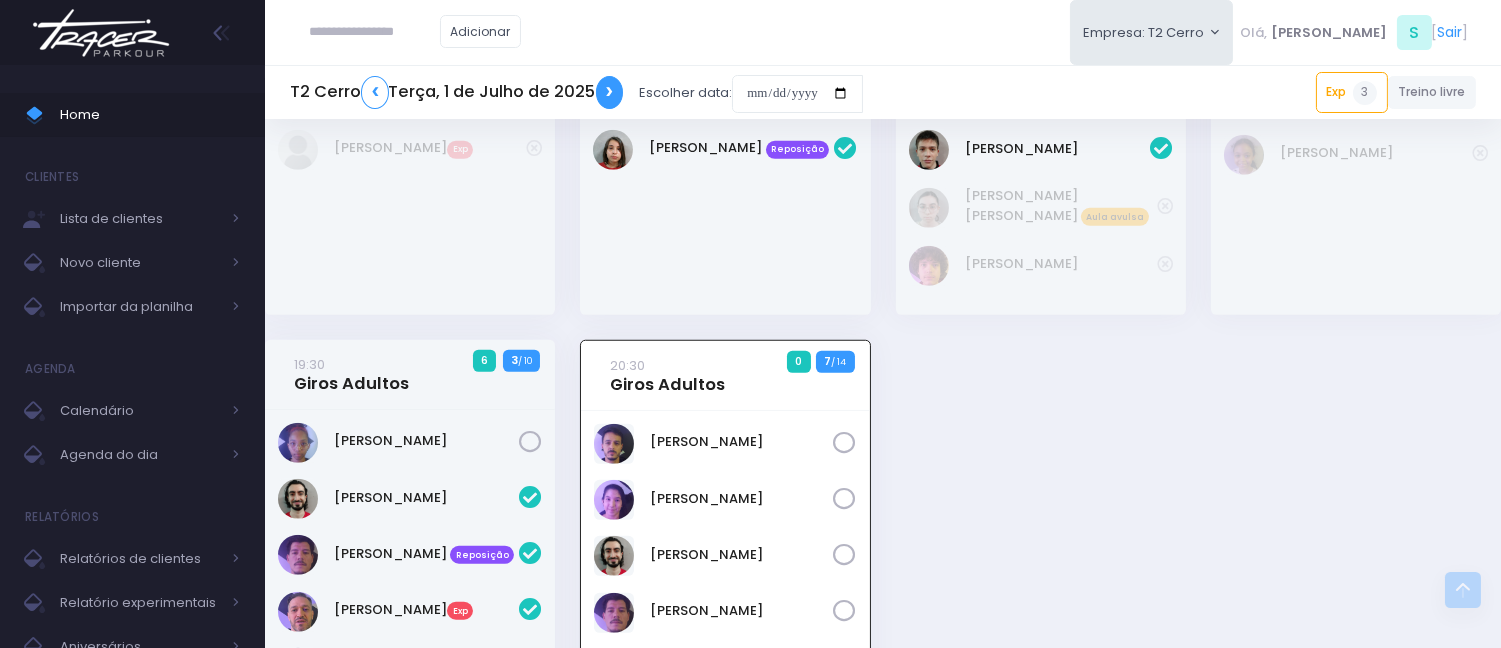click on "❯" at bounding box center [610, 92] 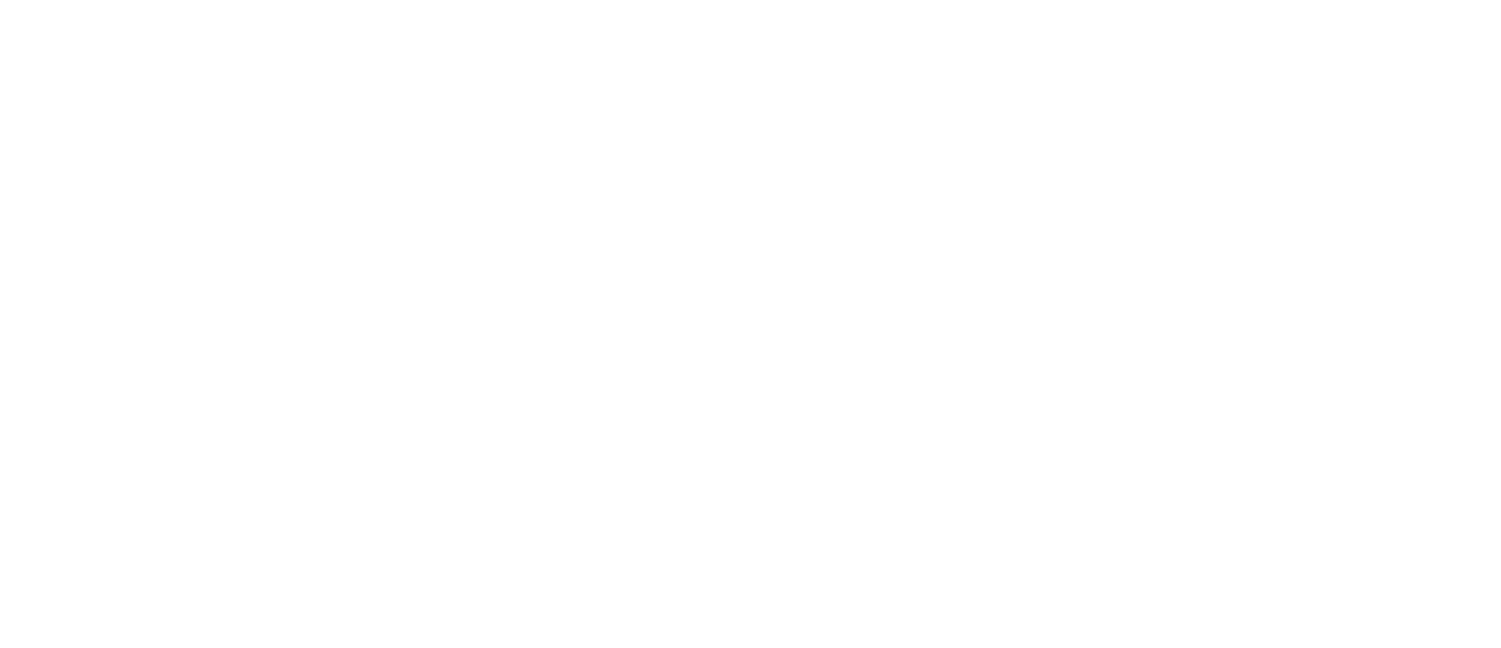 scroll, scrollTop: 0, scrollLeft: 0, axis: both 